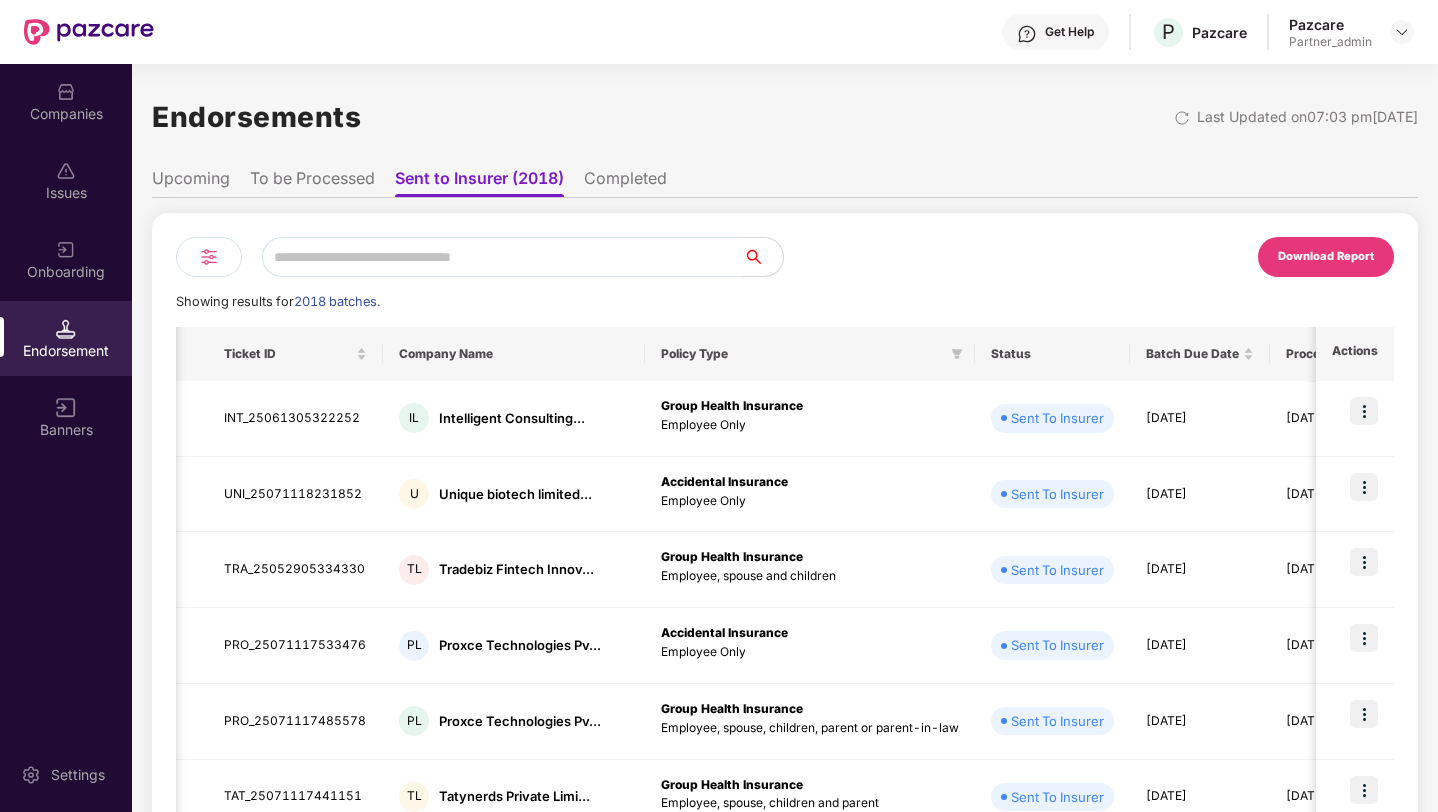 scroll, scrollTop: 0, scrollLeft: 0, axis: both 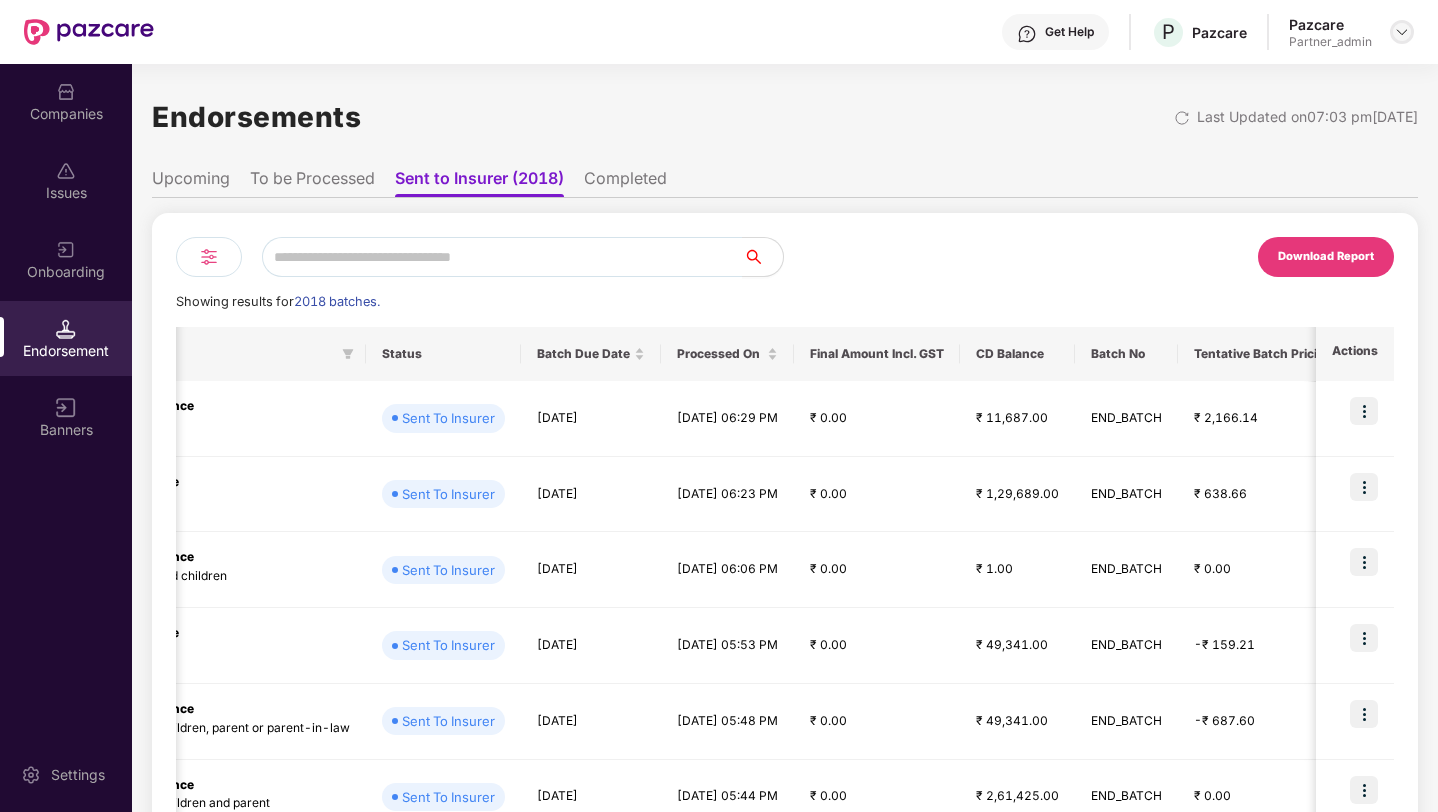 click at bounding box center [1402, 32] 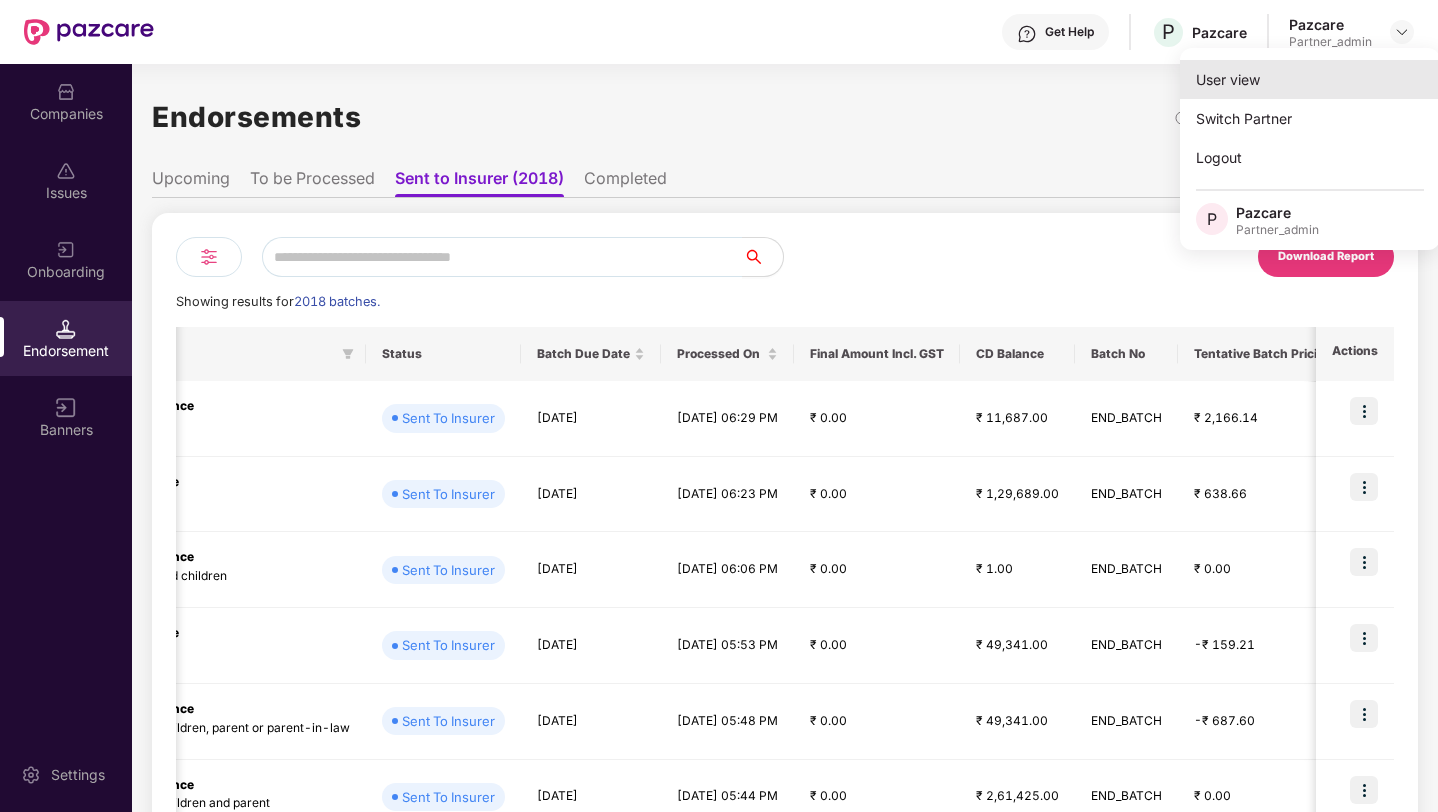 click on "User view" at bounding box center [1310, 79] 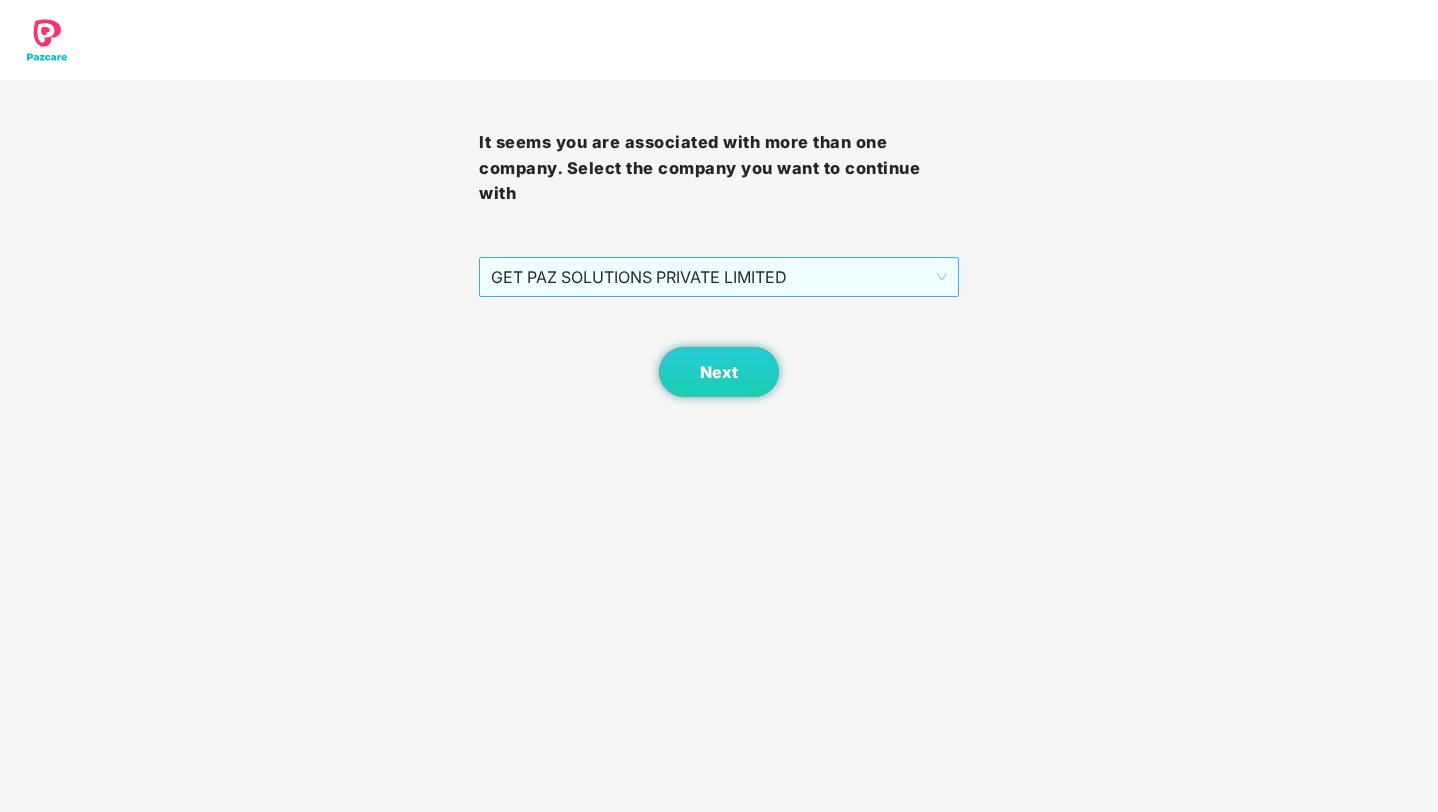 click on "GET PAZ SOLUTIONS PRIVATE LIMITED" at bounding box center [718, 277] 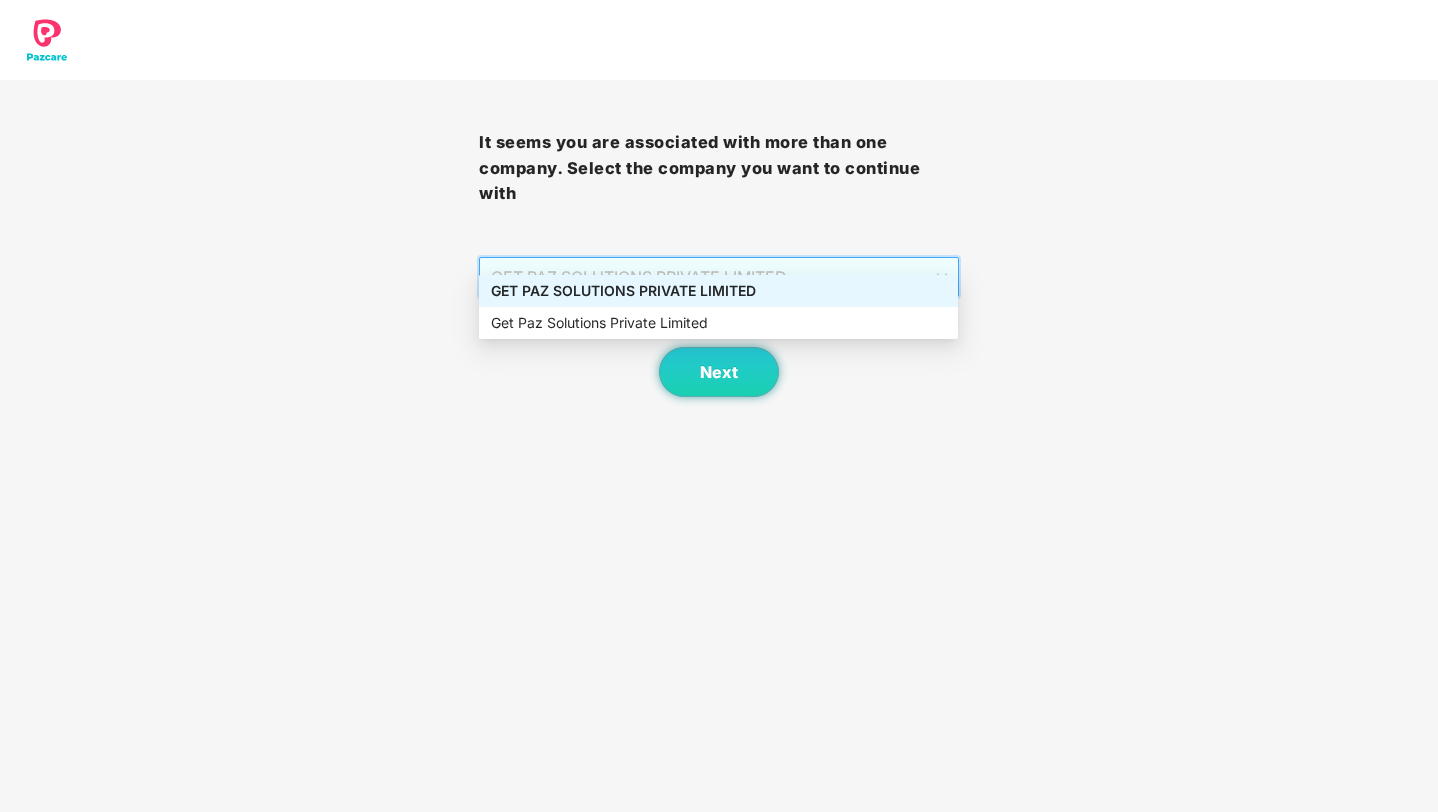 click on "It seems you are associated with more than one company. Select the company you want to continue with GET PAZ SOLUTIONS PRIVATE LIMITED Next" at bounding box center (719, 198) 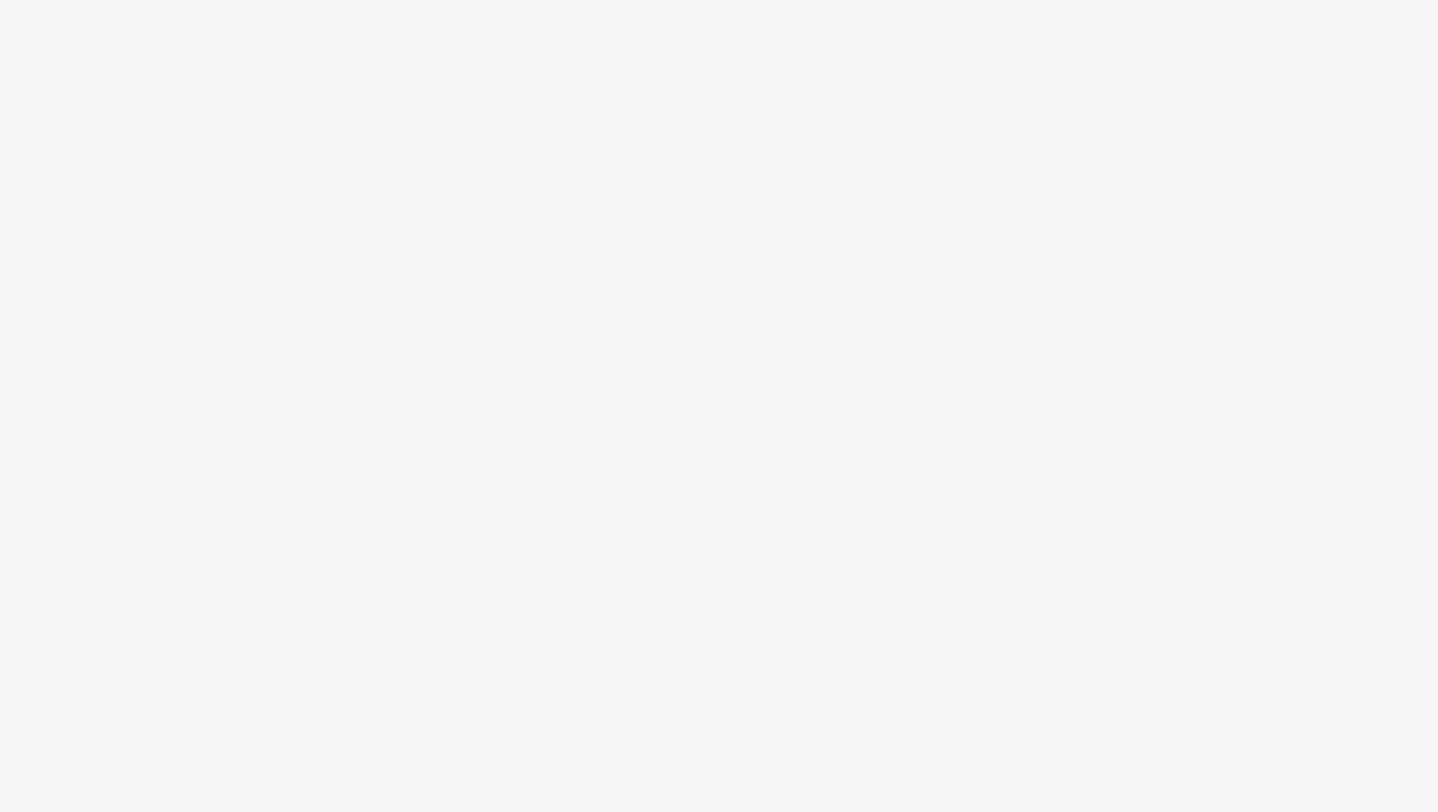 scroll, scrollTop: 0, scrollLeft: 0, axis: both 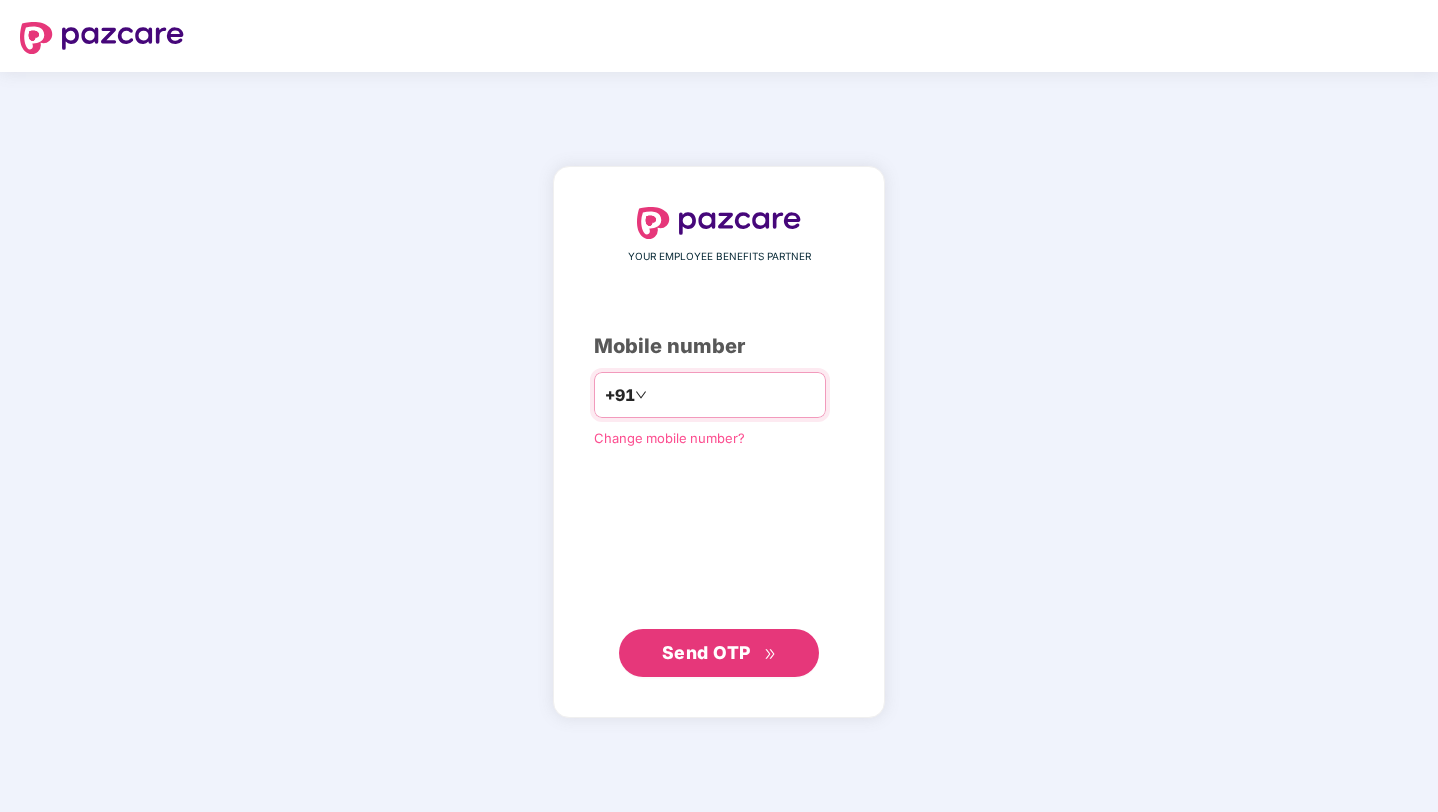 click at bounding box center [733, 395] 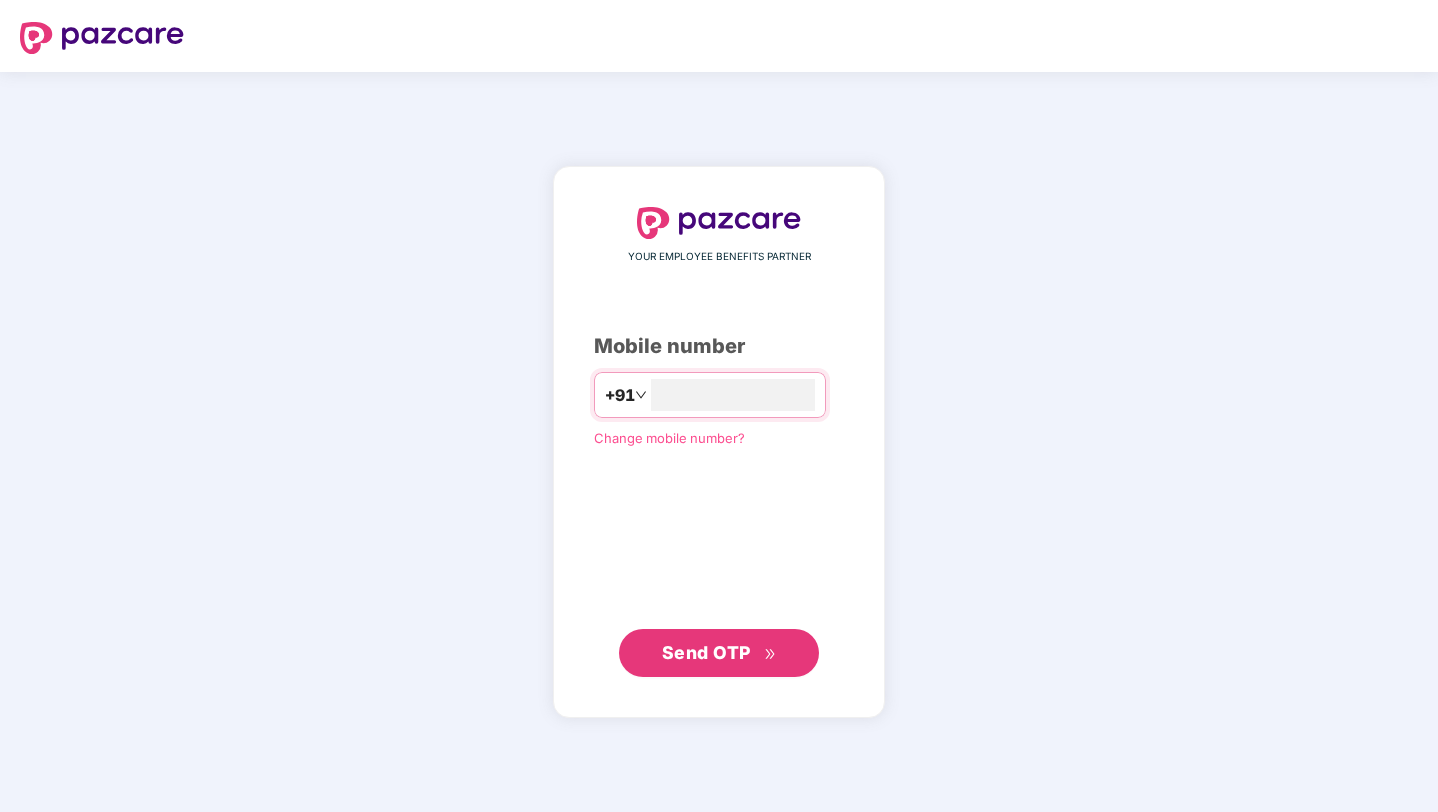 click on "Send OTP" at bounding box center (706, 652) 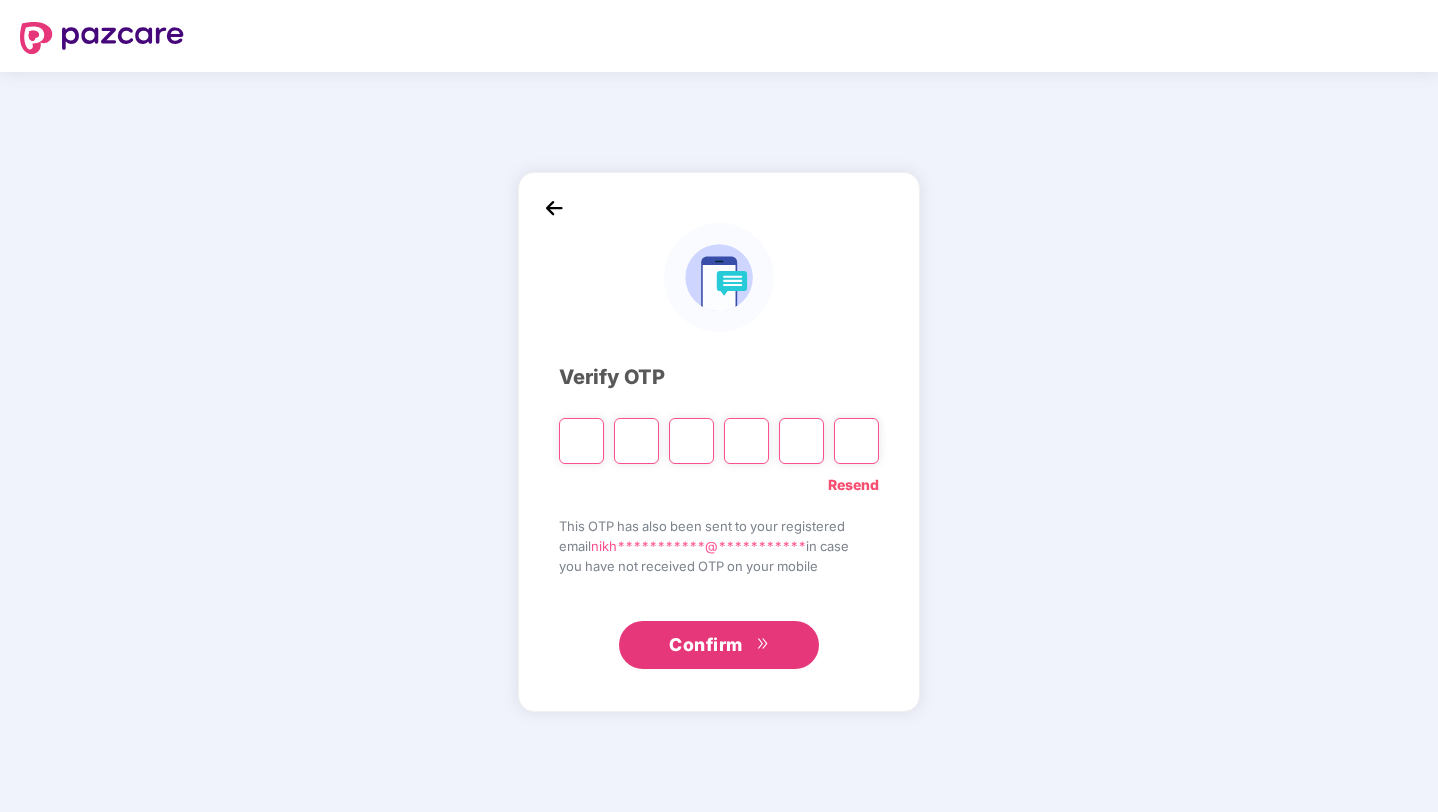 type on "*" 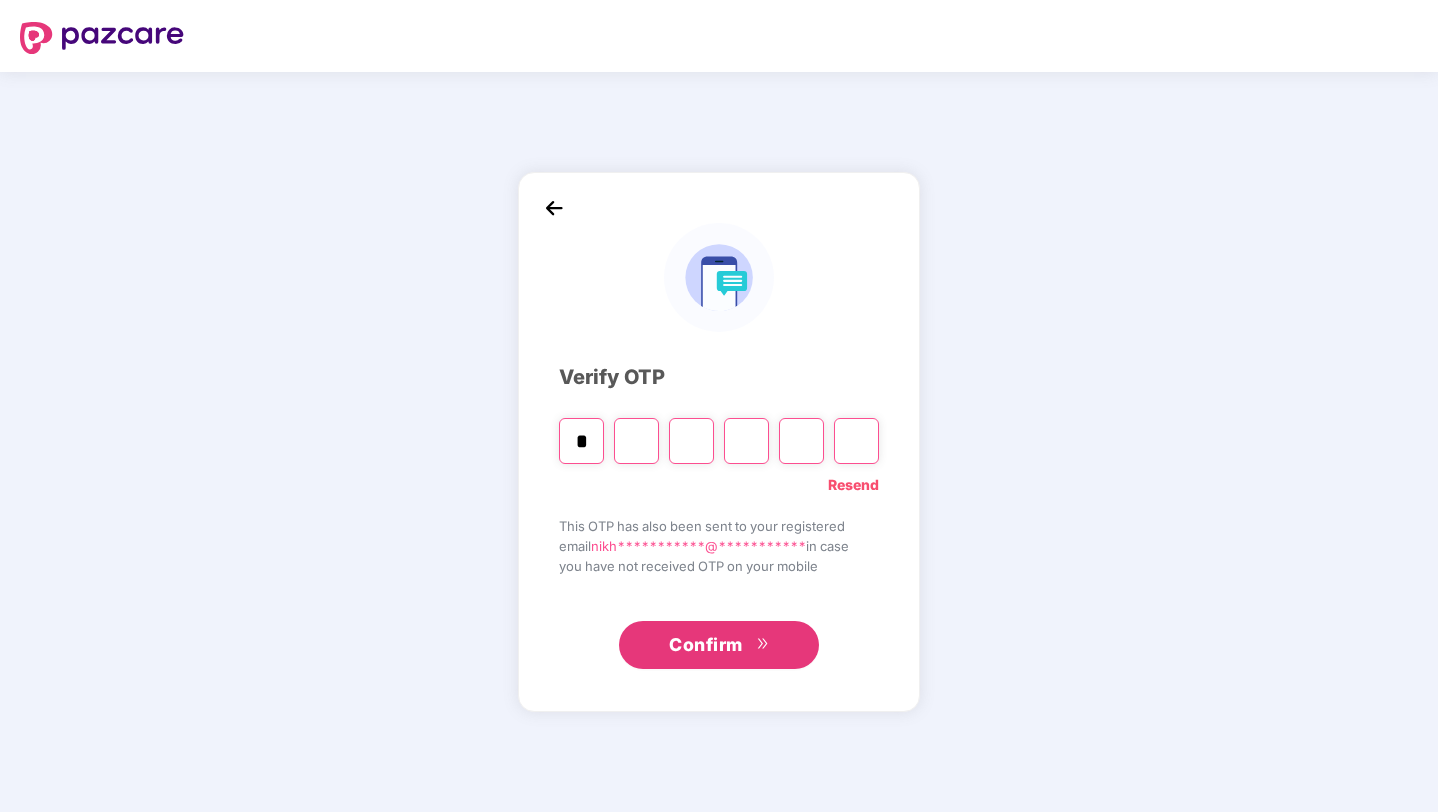 type on "*" 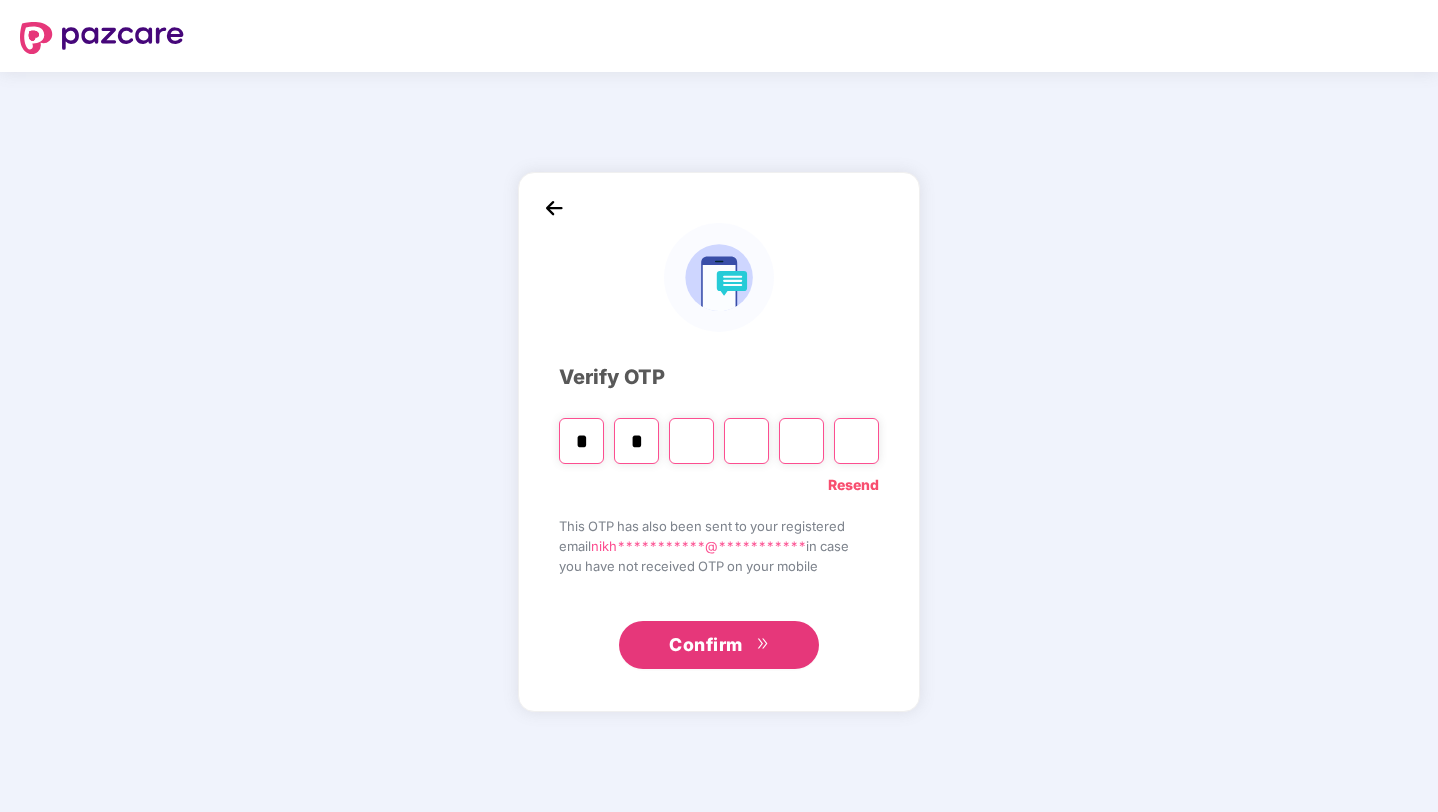 type on "*" 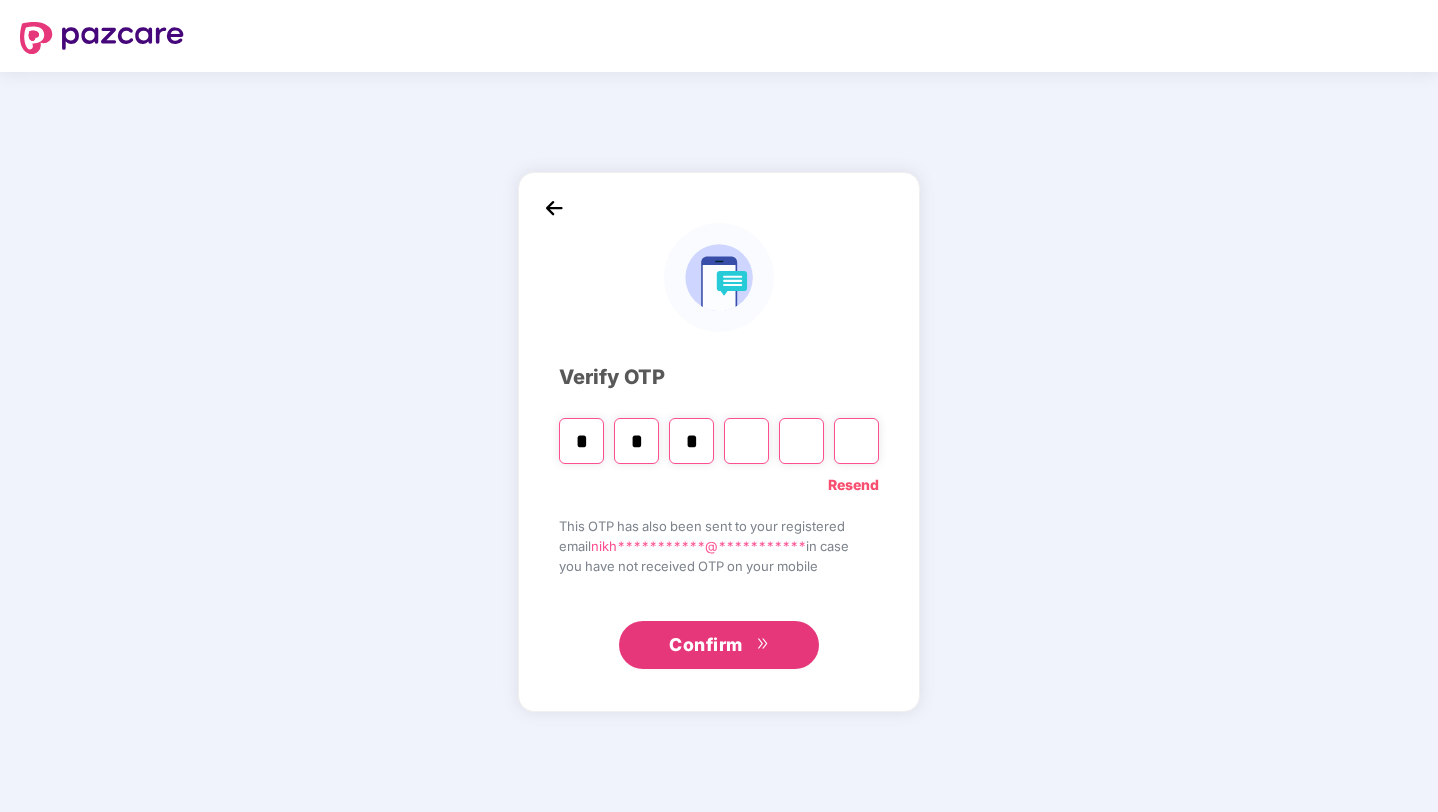 type on "*" 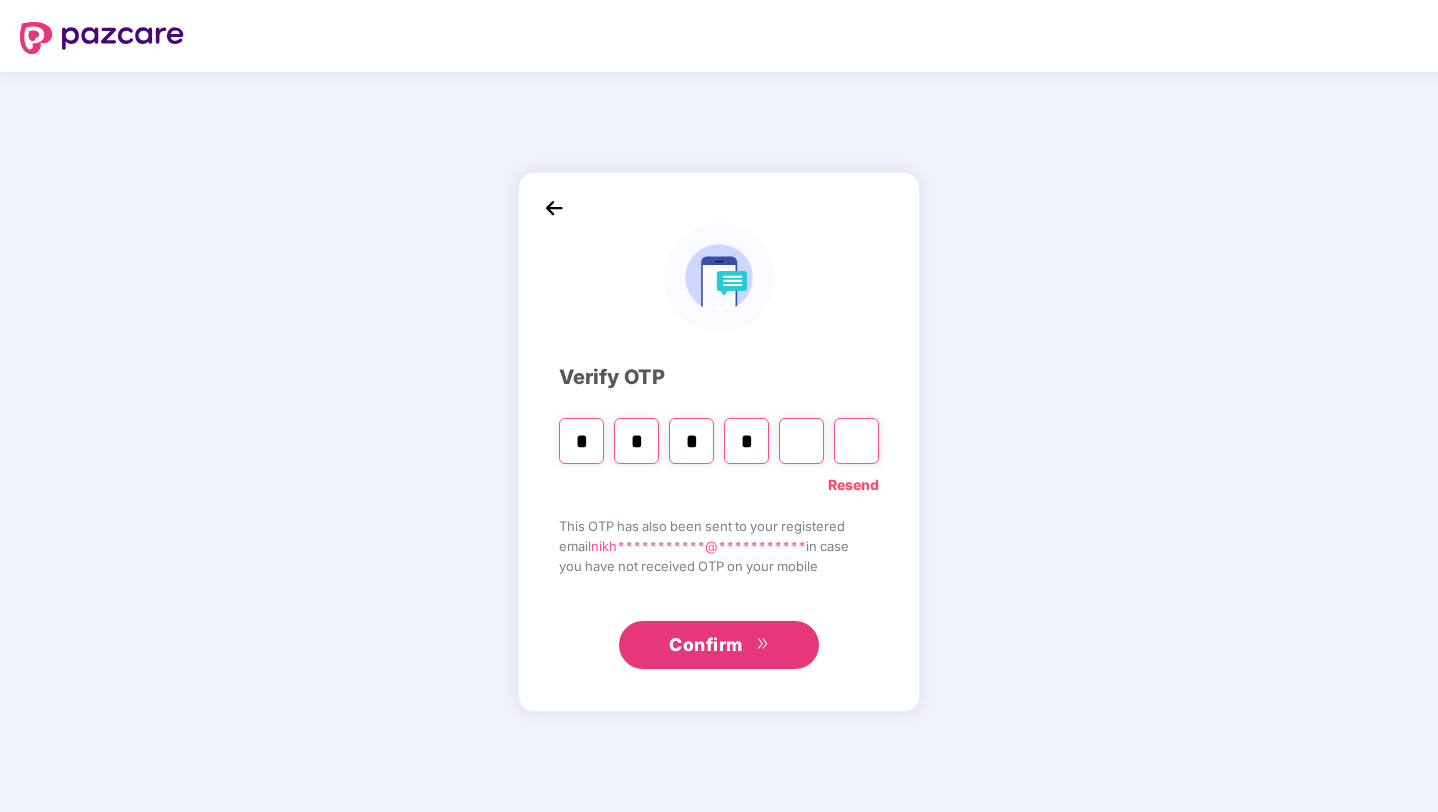 type on "*" 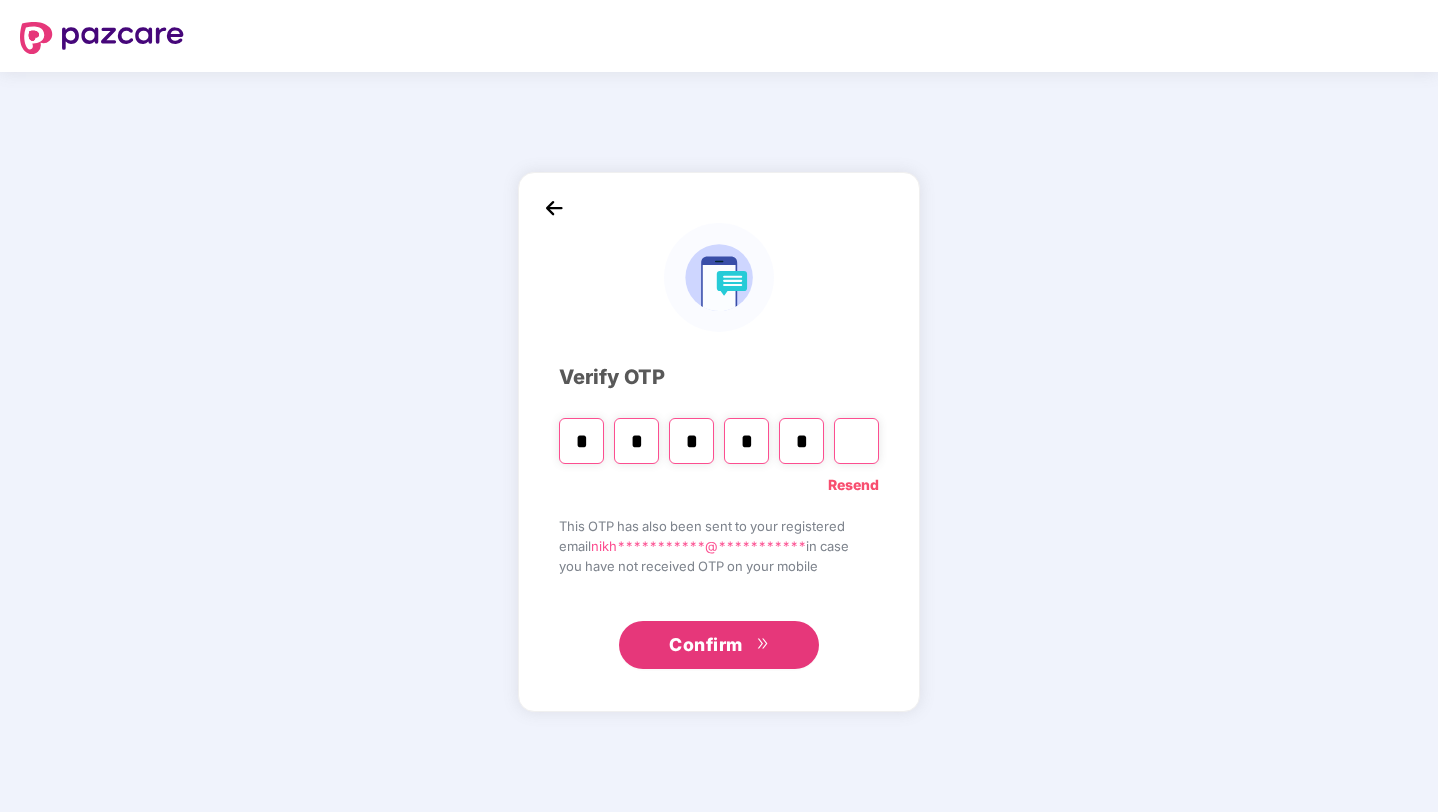 type on "*" 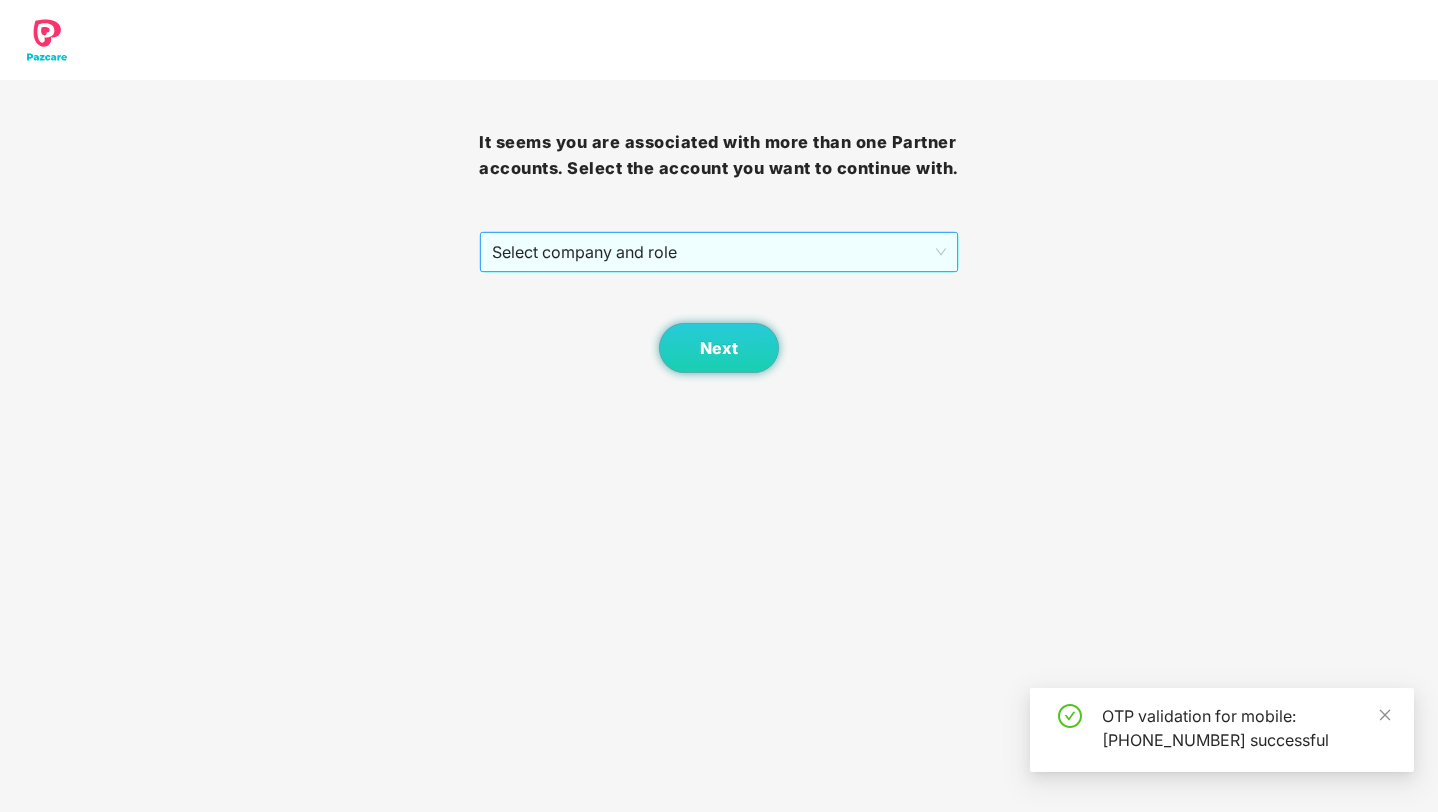 click on "Select company and role" at bounding box center (718, 252) 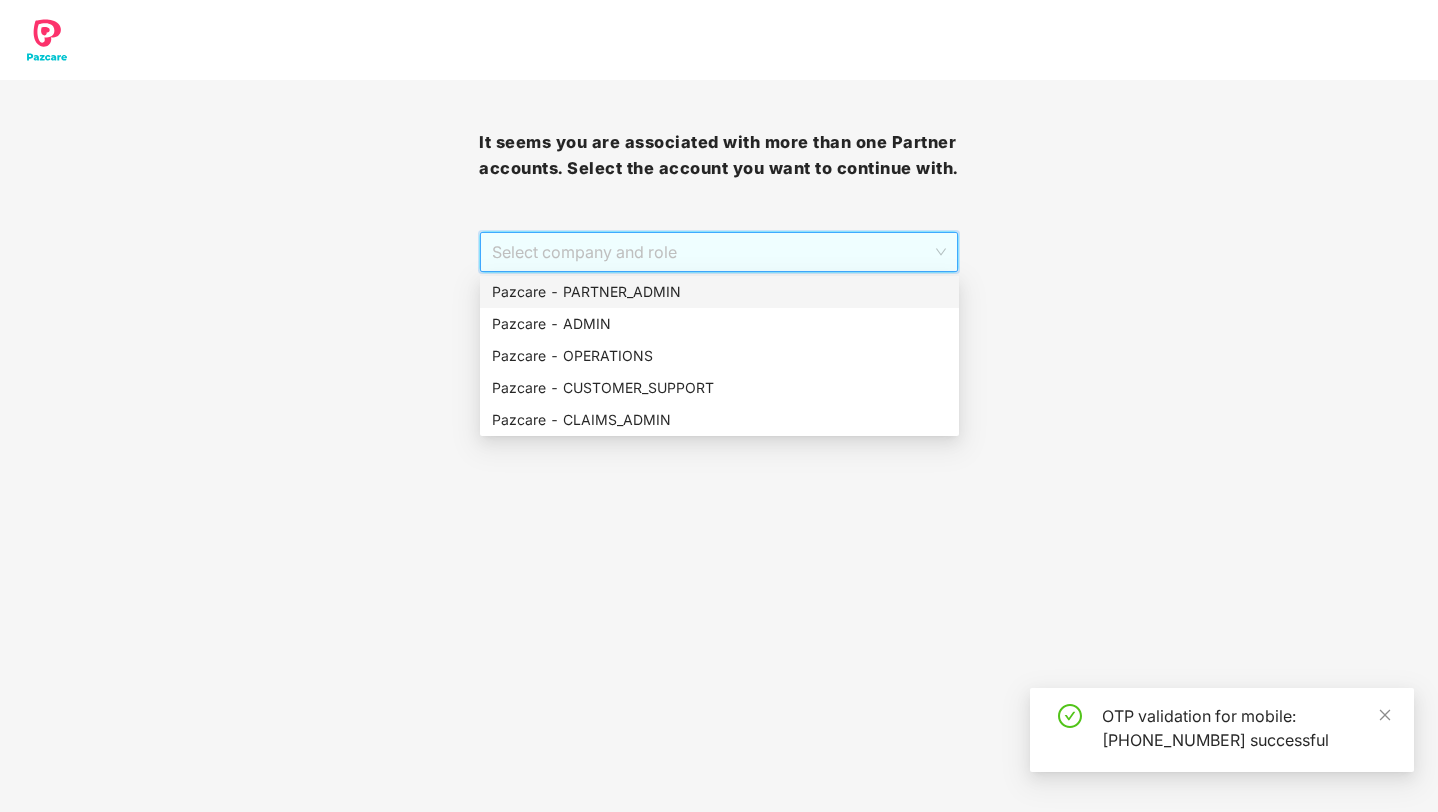 click on "Pazcare - PARTNER_ADMIN" at bounding box center (719, 292) 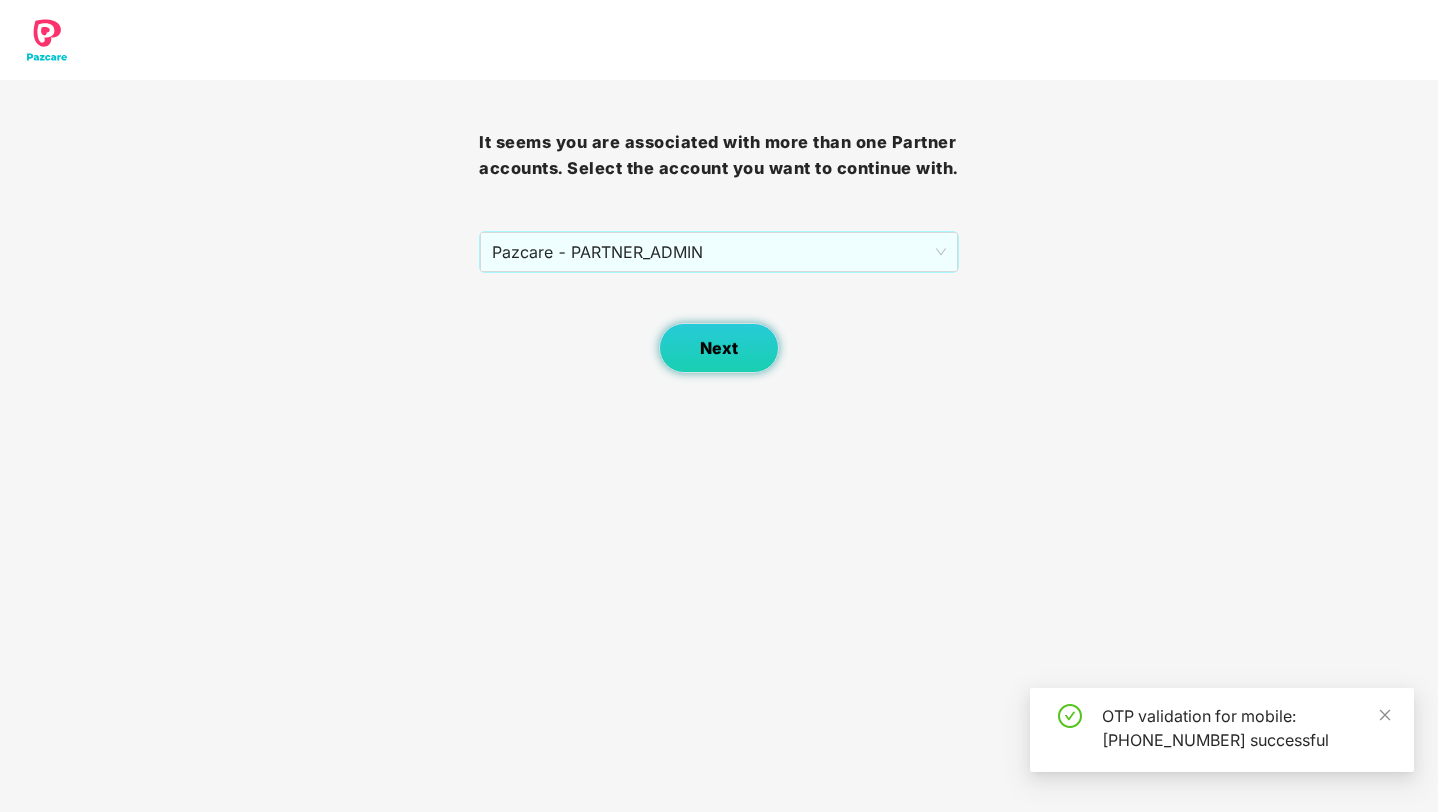 click on "Next" at bounding box center [719, 348] 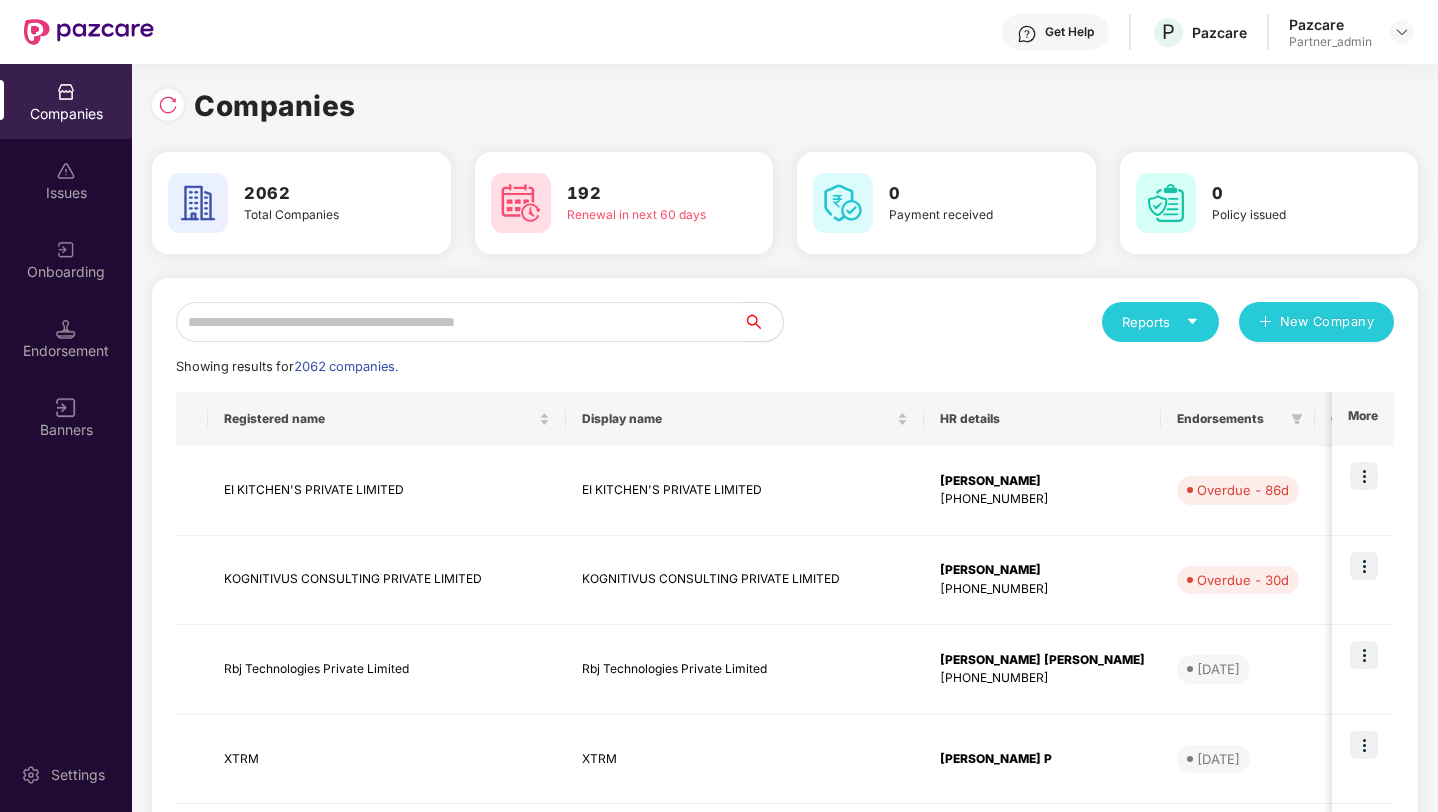 click at bounding box center [459, 322] 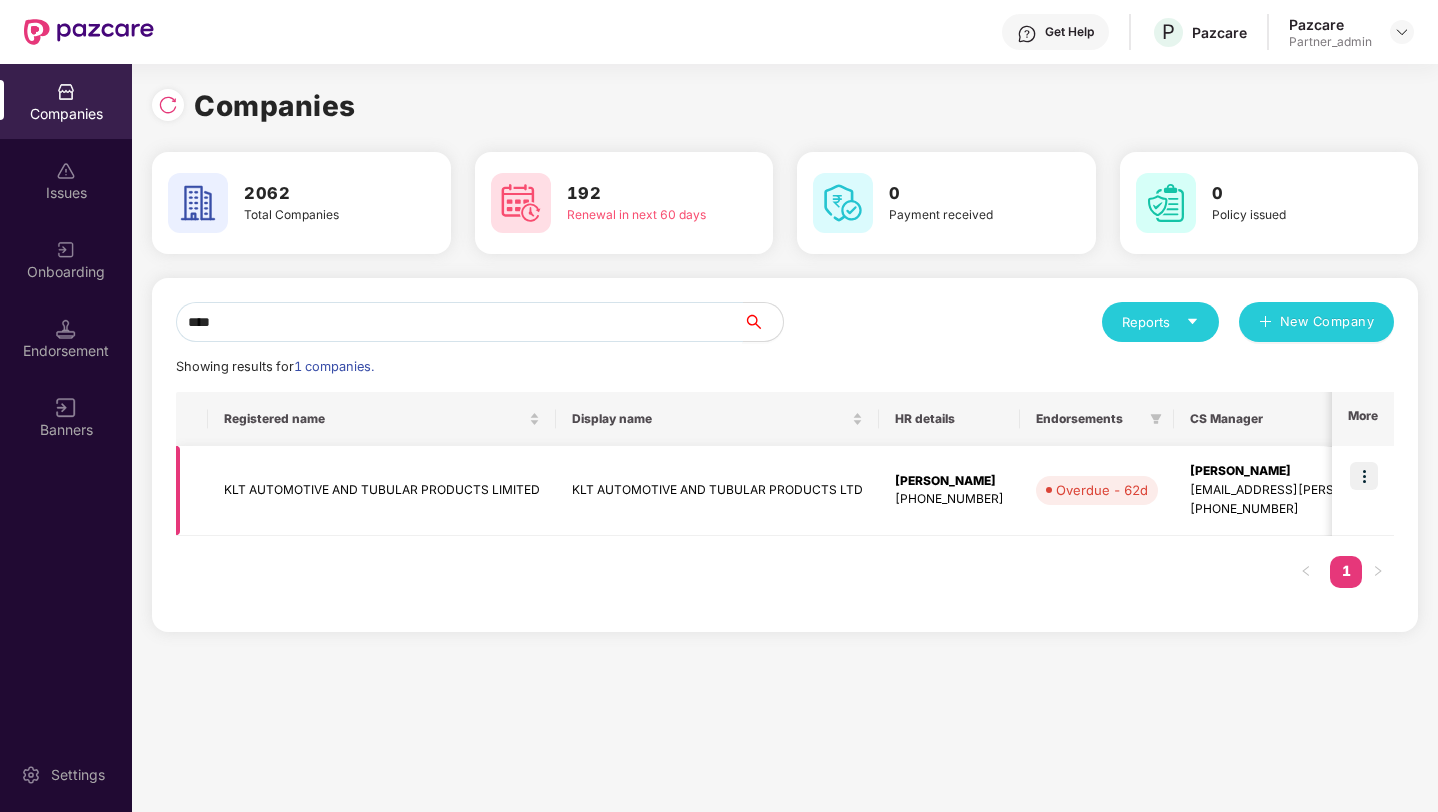 type on "***" 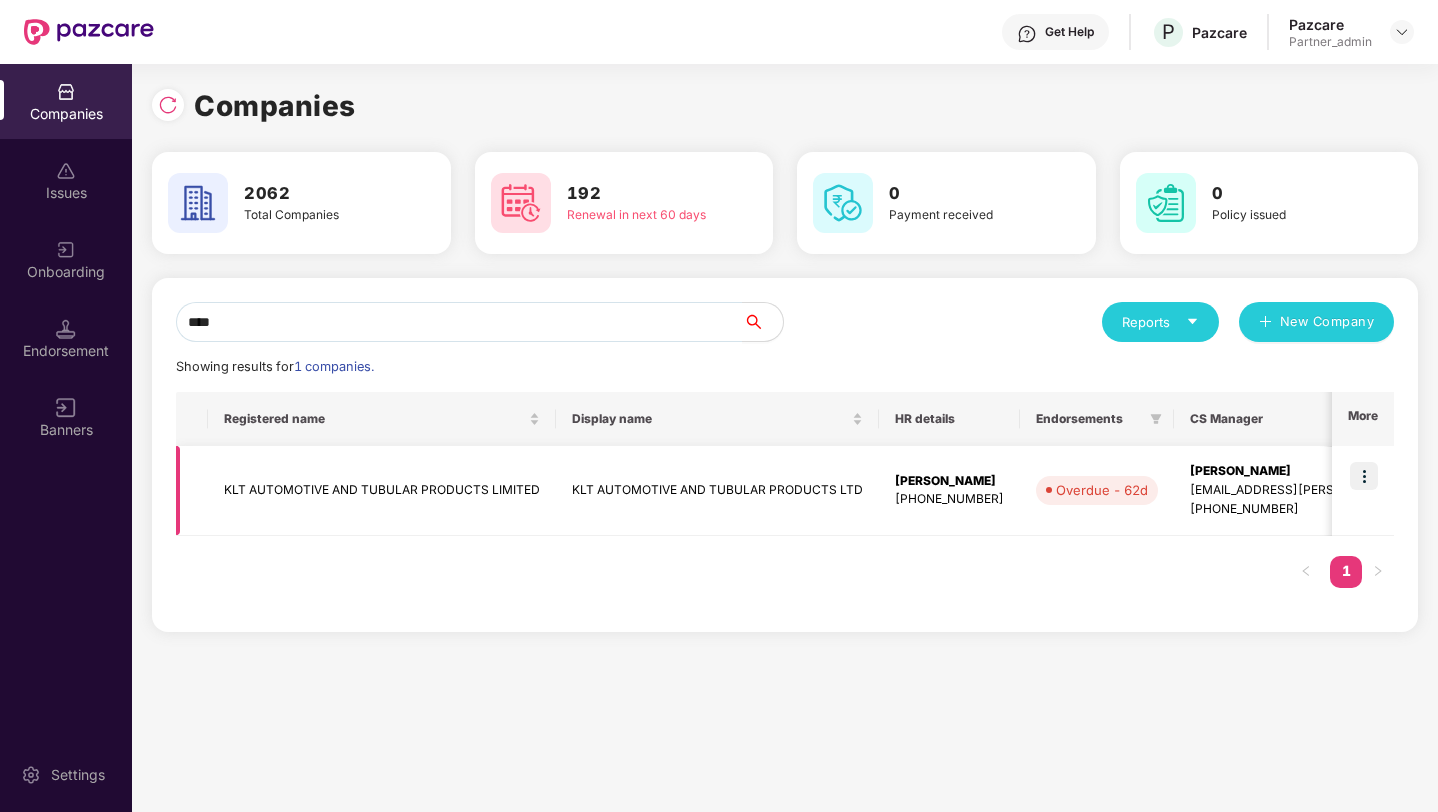 click at bounding box center (1364, 476) 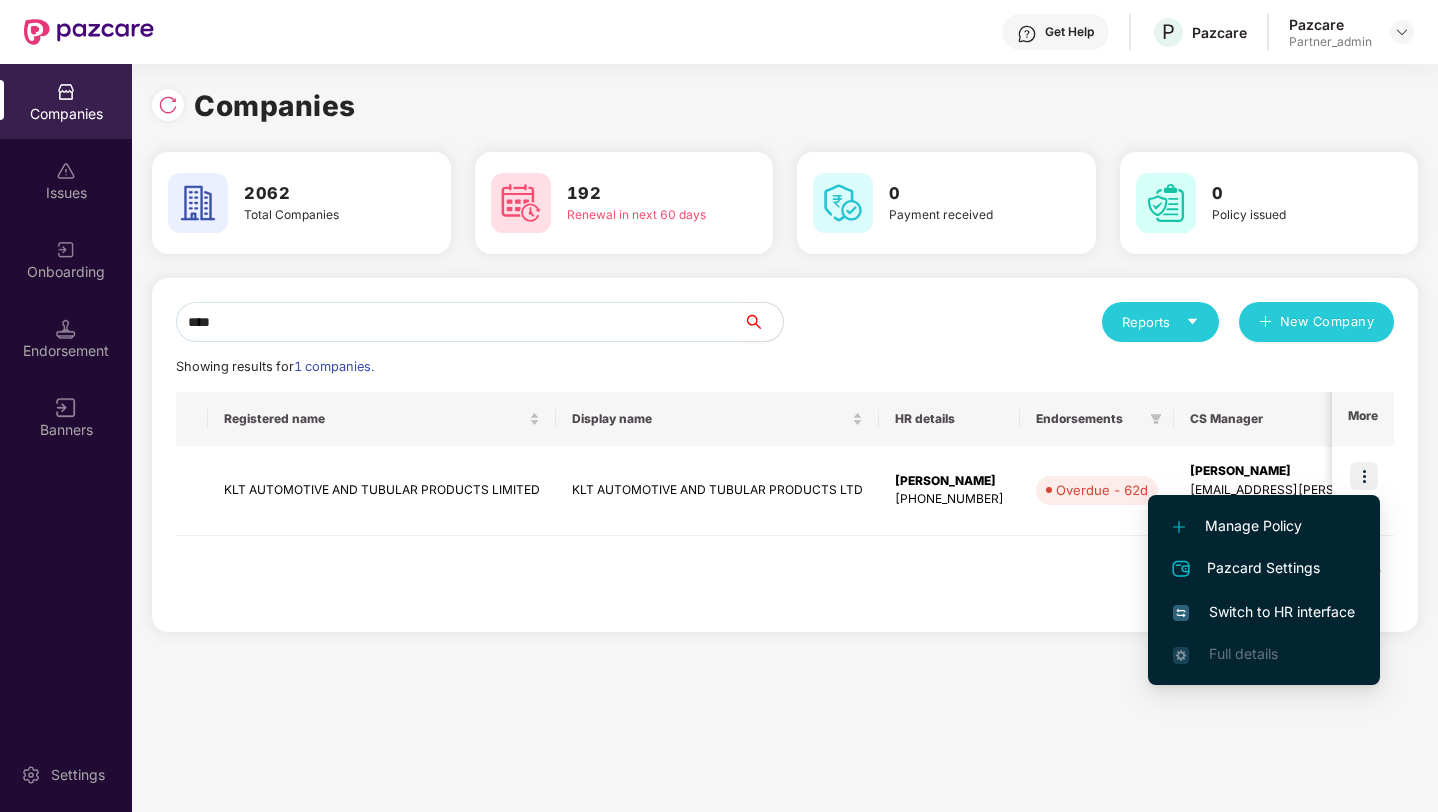 click on "Switch to HR interface" at bounding box center [1264, 612] 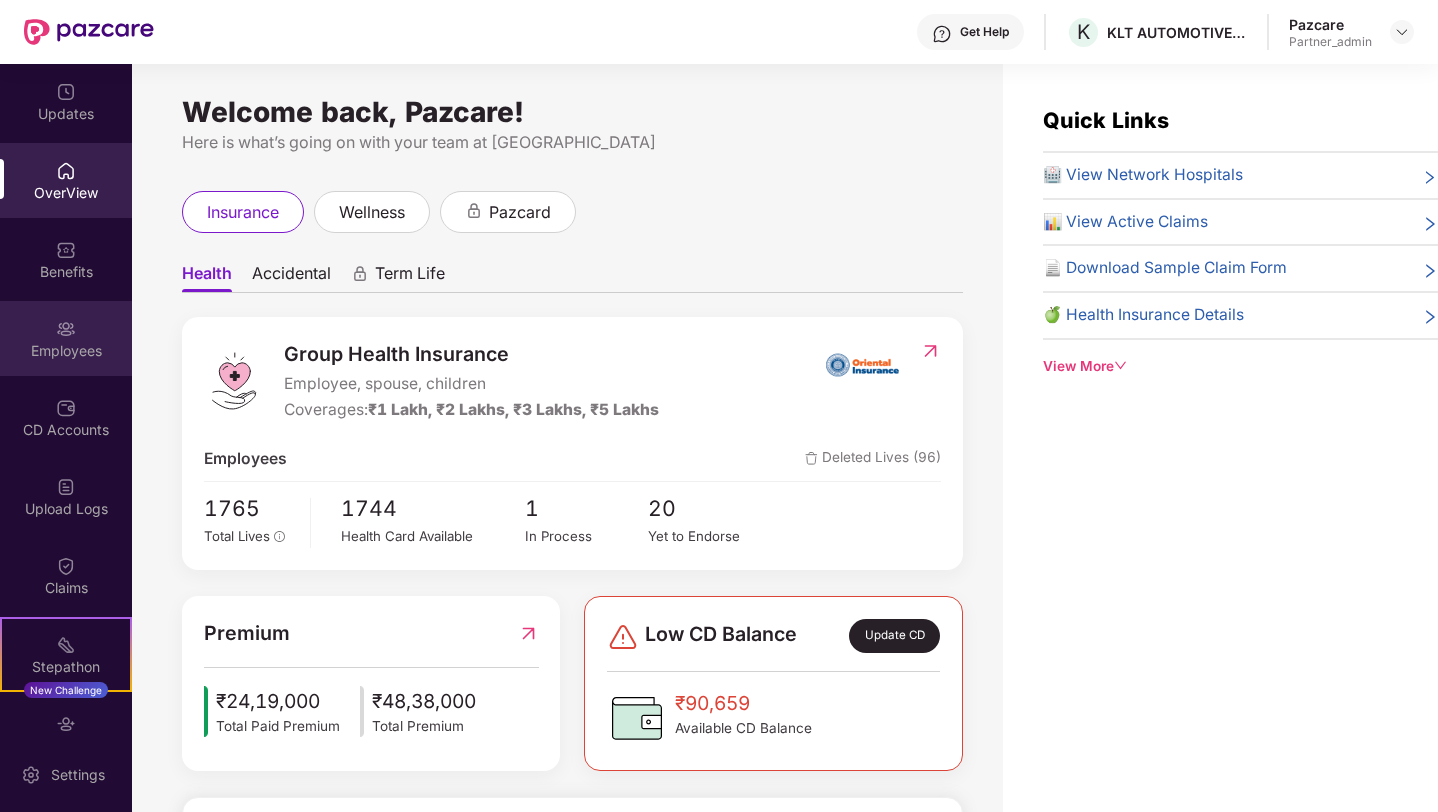 click on "Employees" at bounding box center (66, 338) 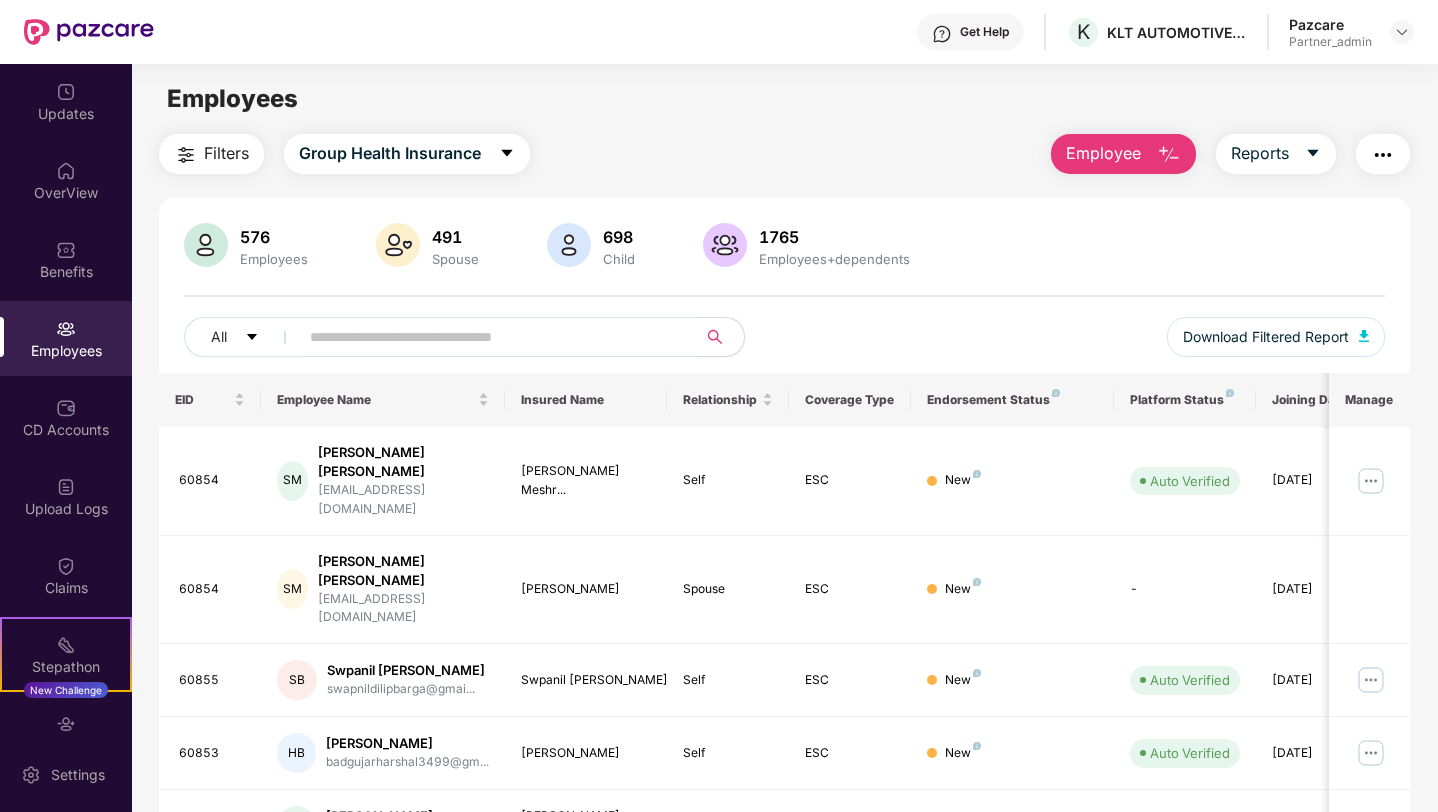 click at bounding box center [489, 337] 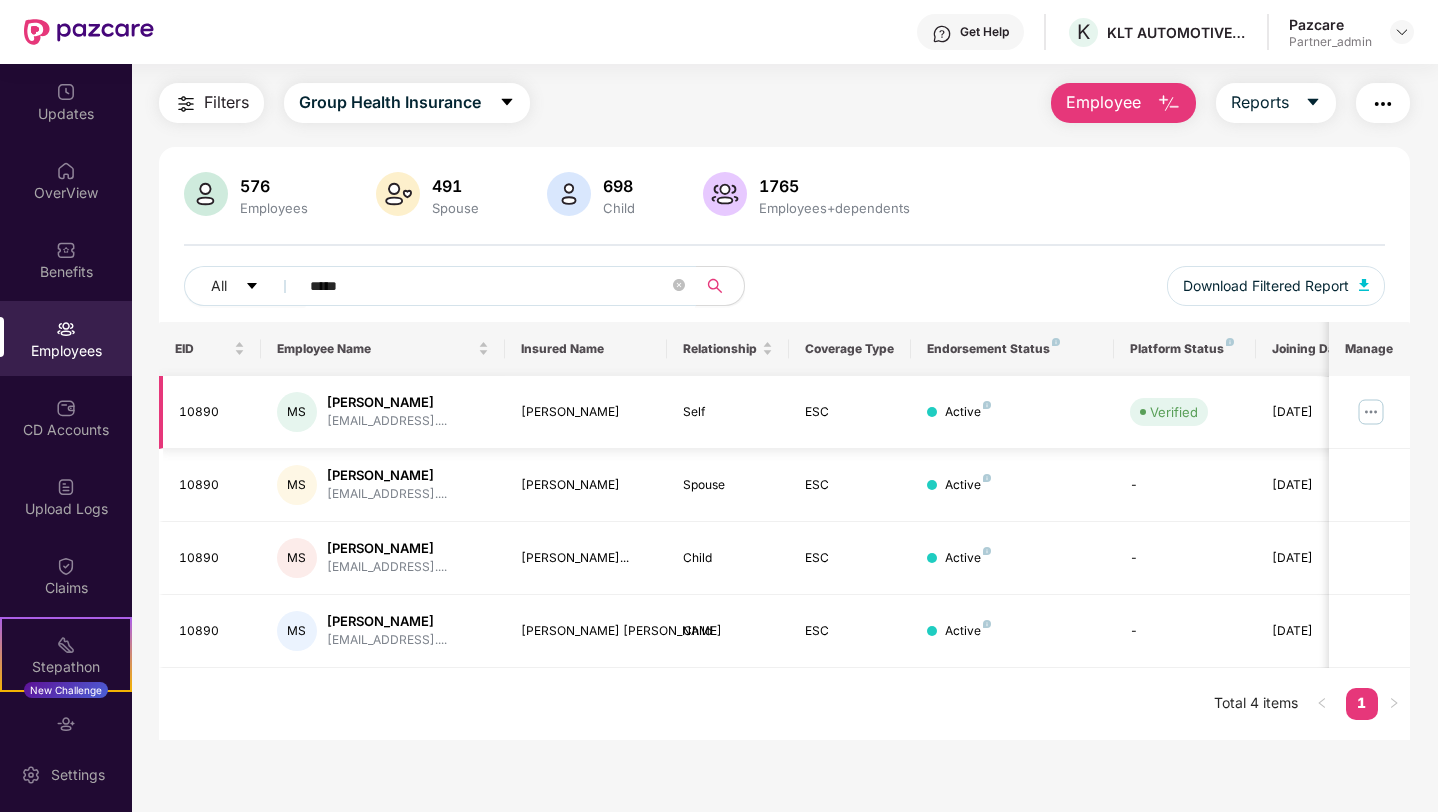 scroll, scrollTop: 52, scrollLeft: 0, axis: vertical 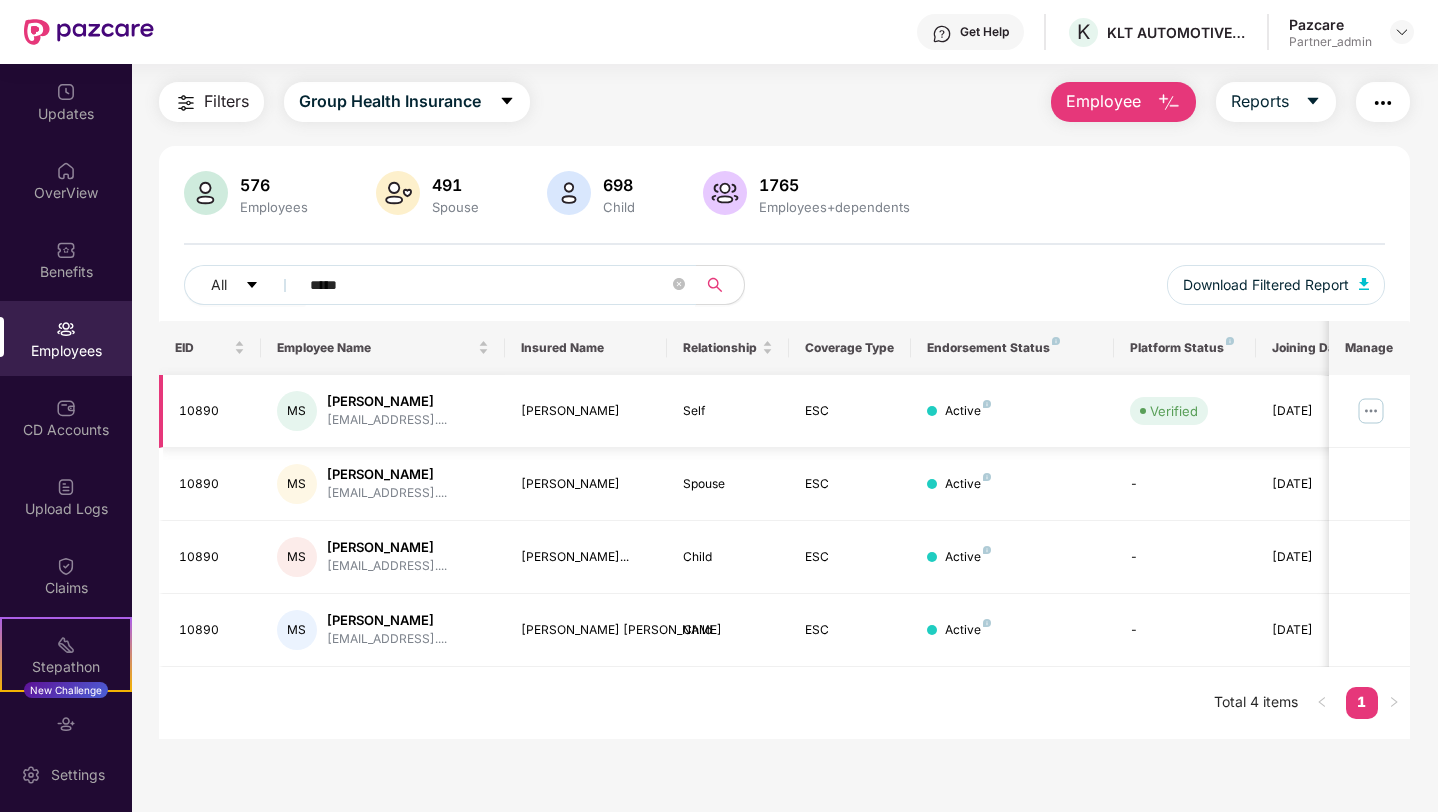 type on "*****" 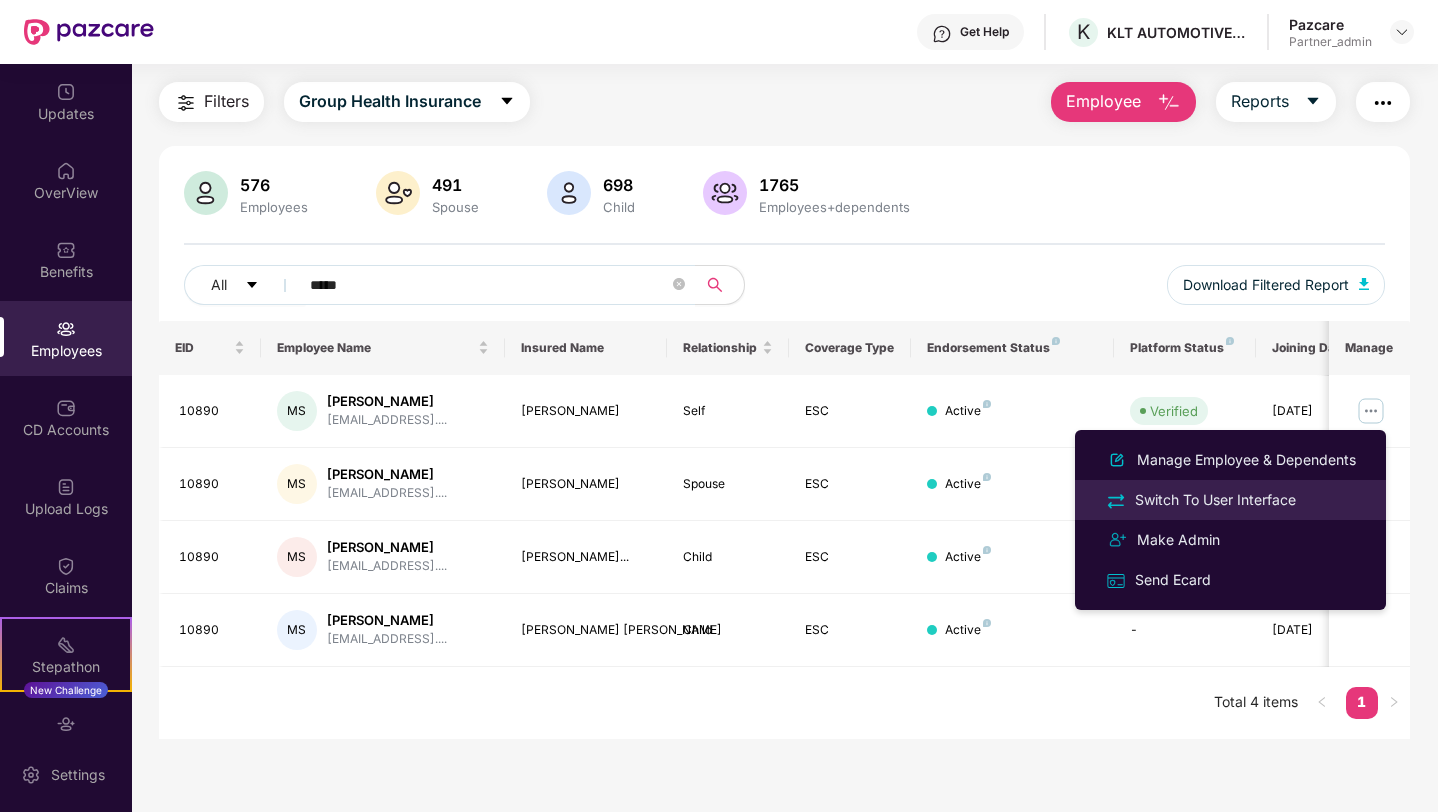 click on "Switch To User Interface" at bounding box center [1215, 500] 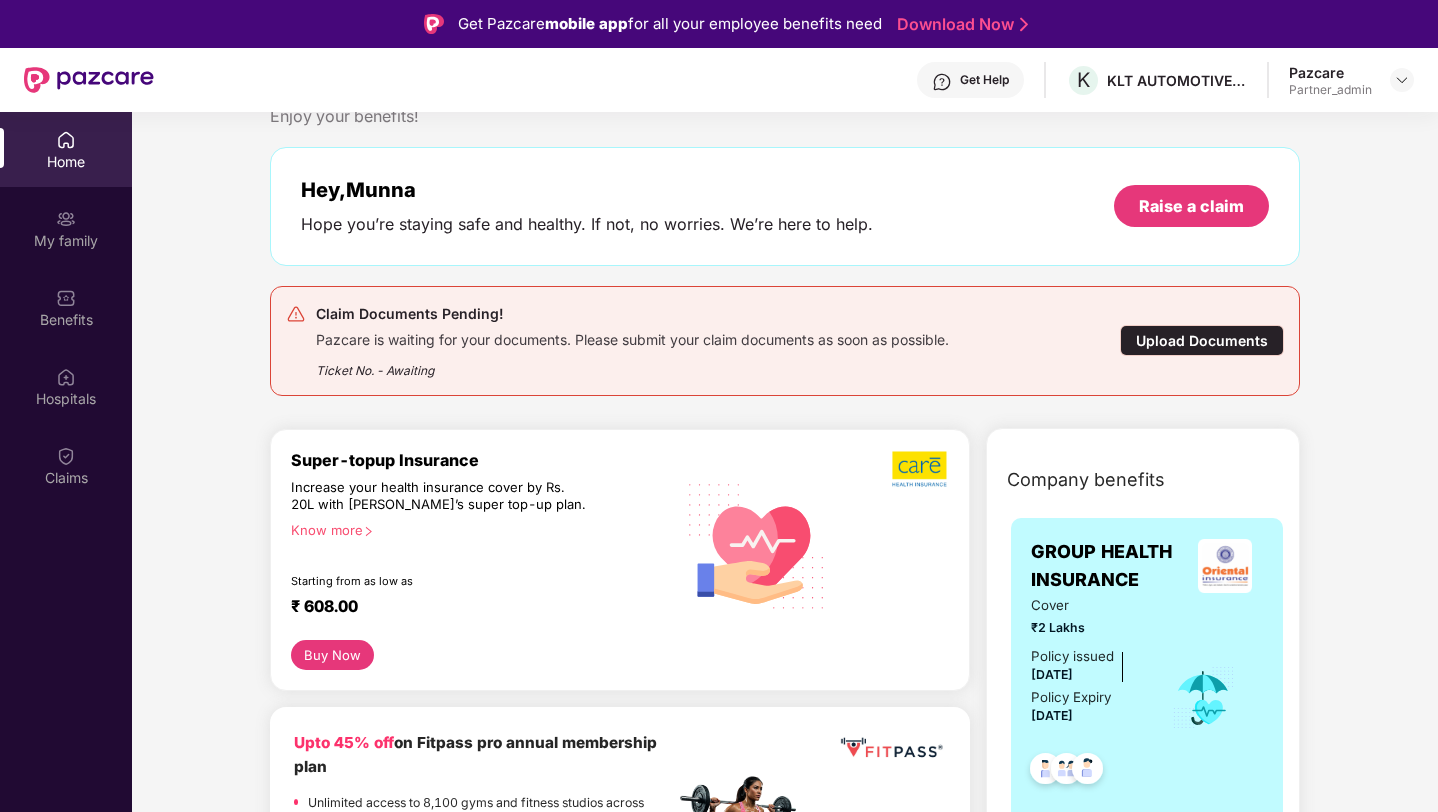 scroll, scrollTop: 78, scrollLeft: 0, axis: vertical 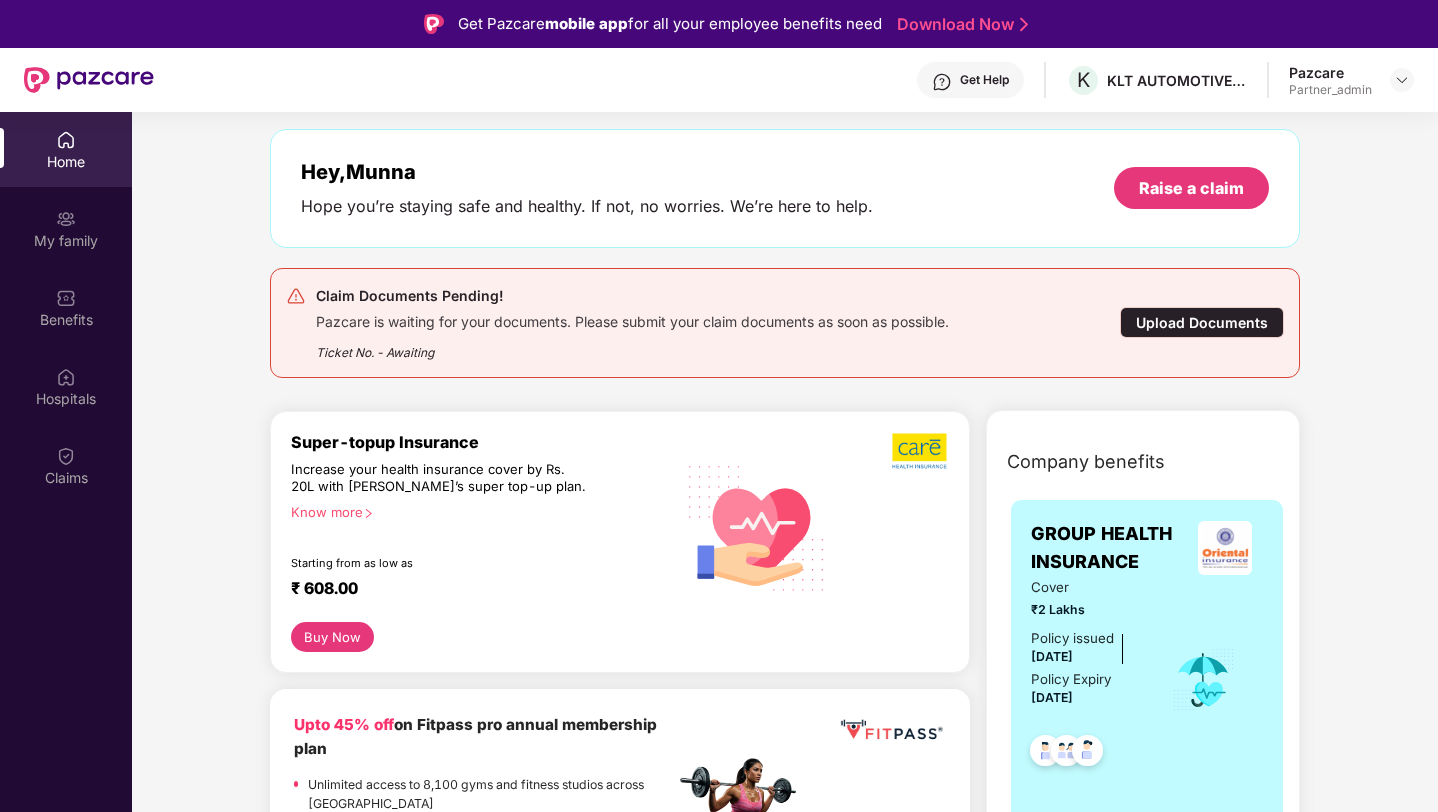 click on "Upload Documents" at bounding box center [1202, 322] 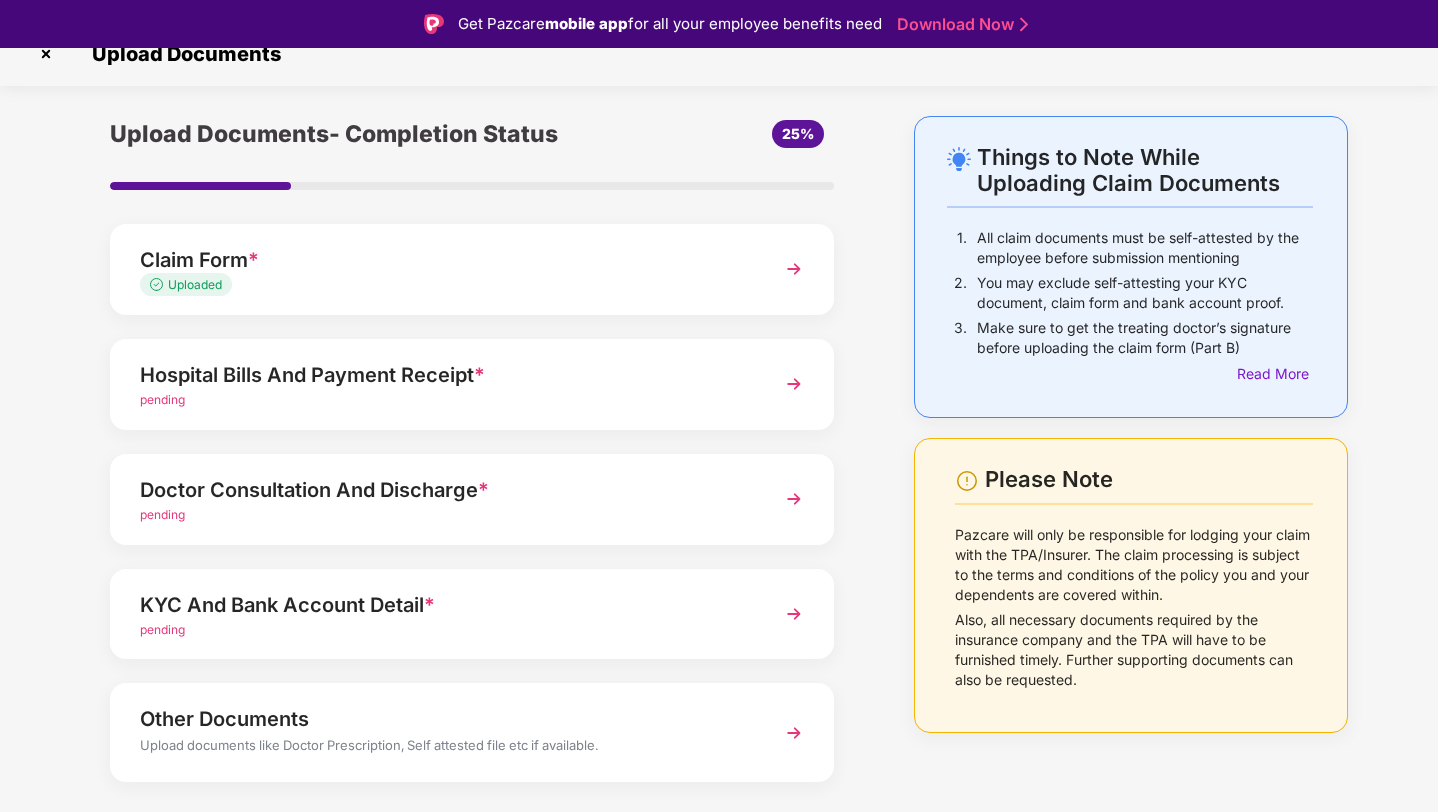 scroll, scrollTop: 28, scrollLeft: 0, axis: vertical 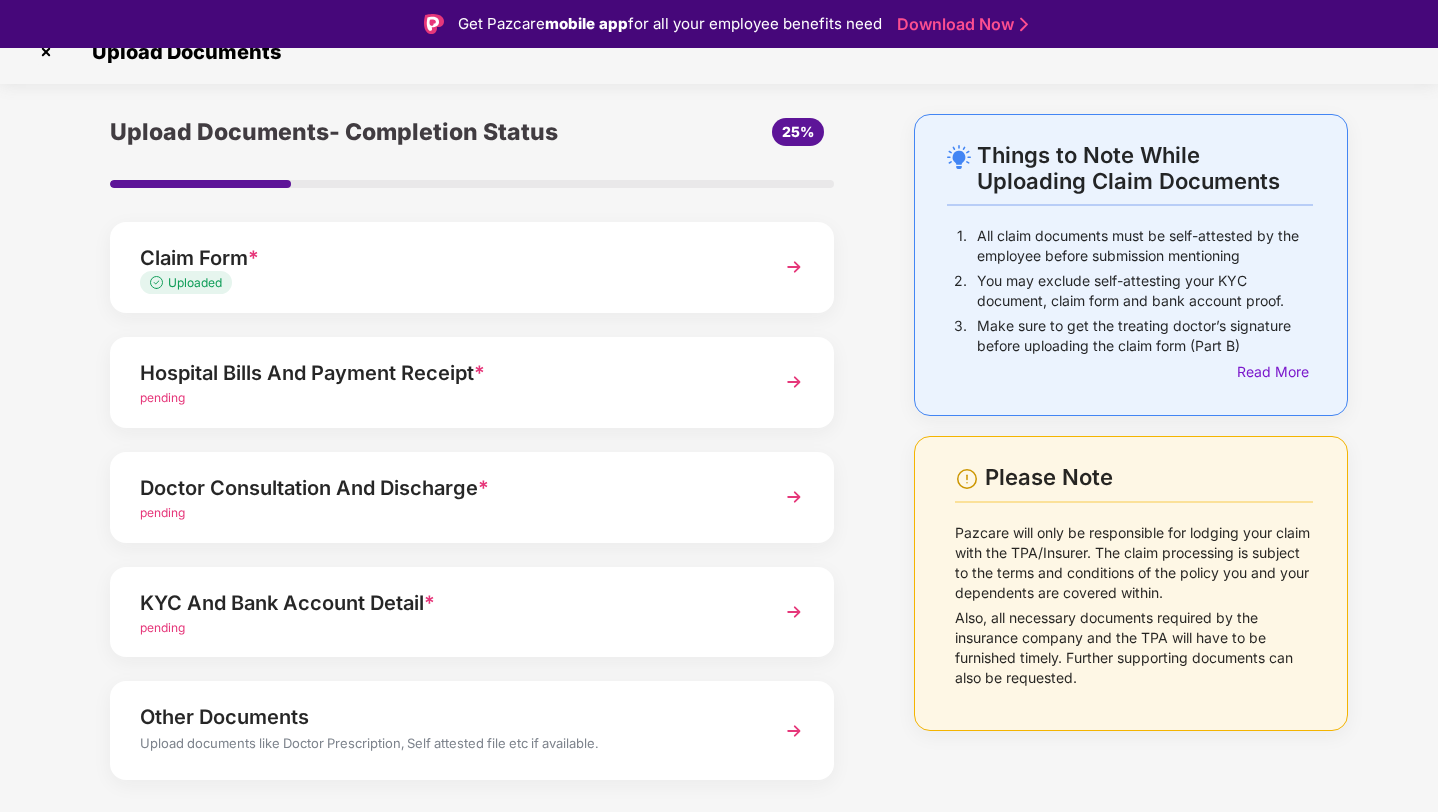 click on "Hospital Bills And Payment Receipt *" at bounding box center (444, 373) 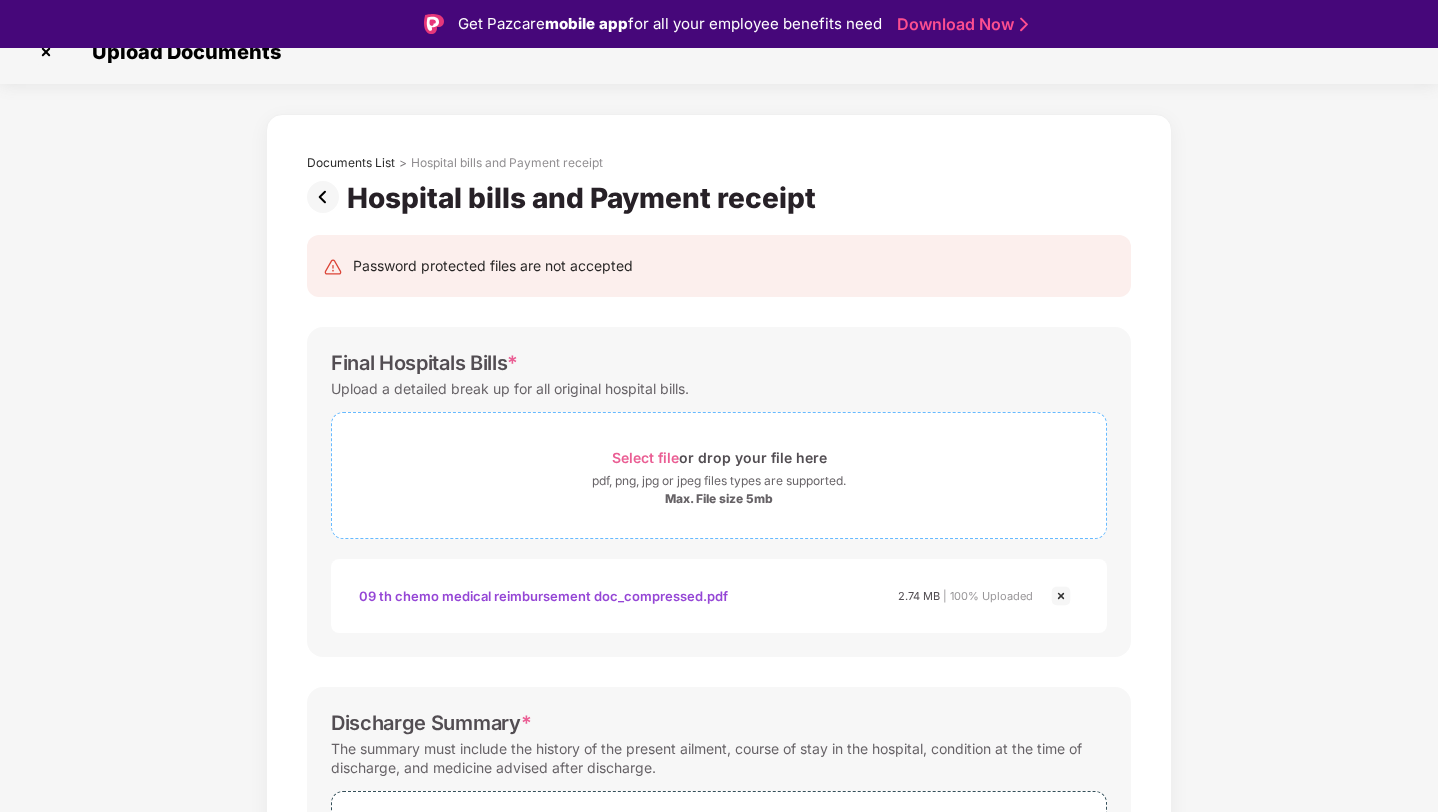 click on "Select file" at bounding box center [645, 457] 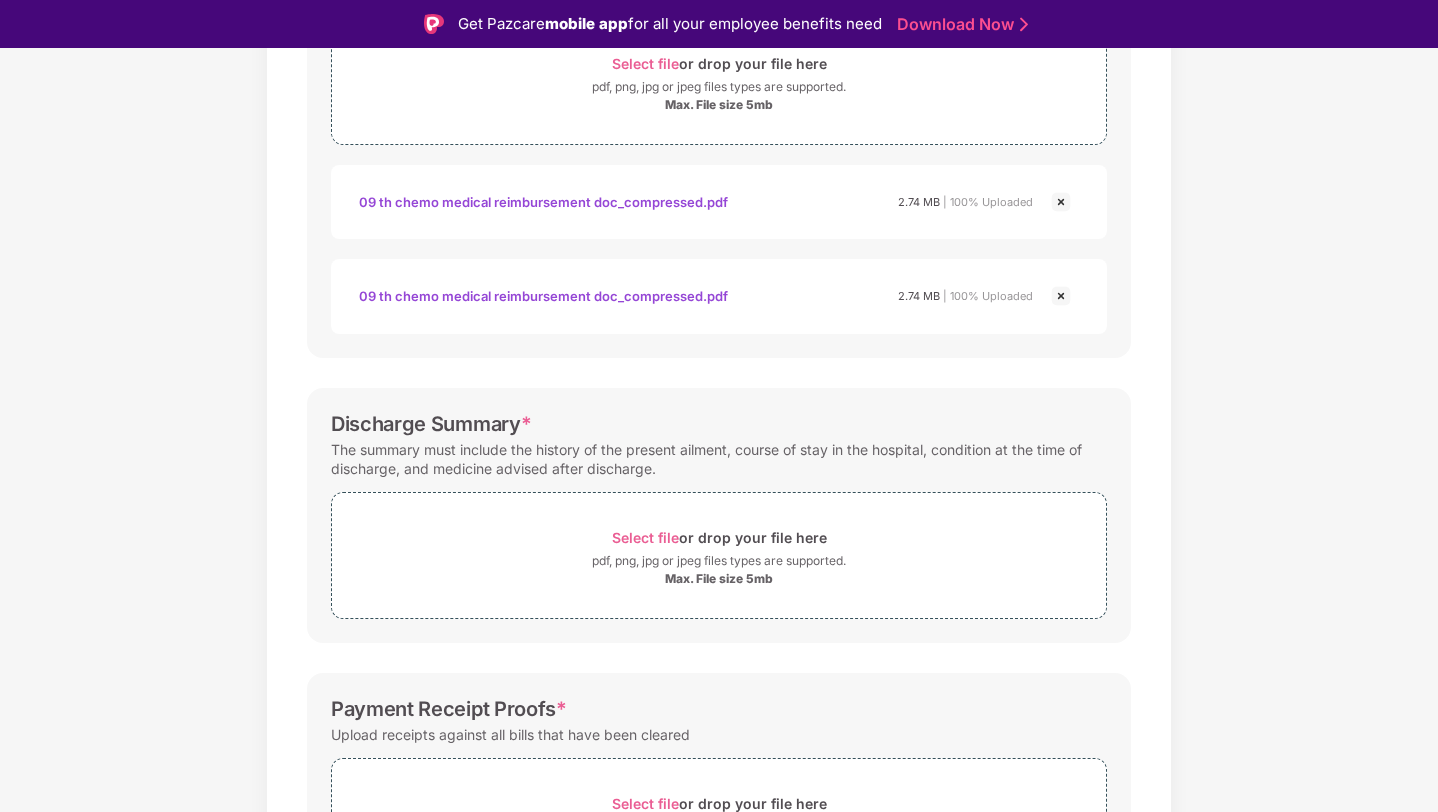 scroll, scrollTop: 434, scrollLeft: 0, axis: vertical 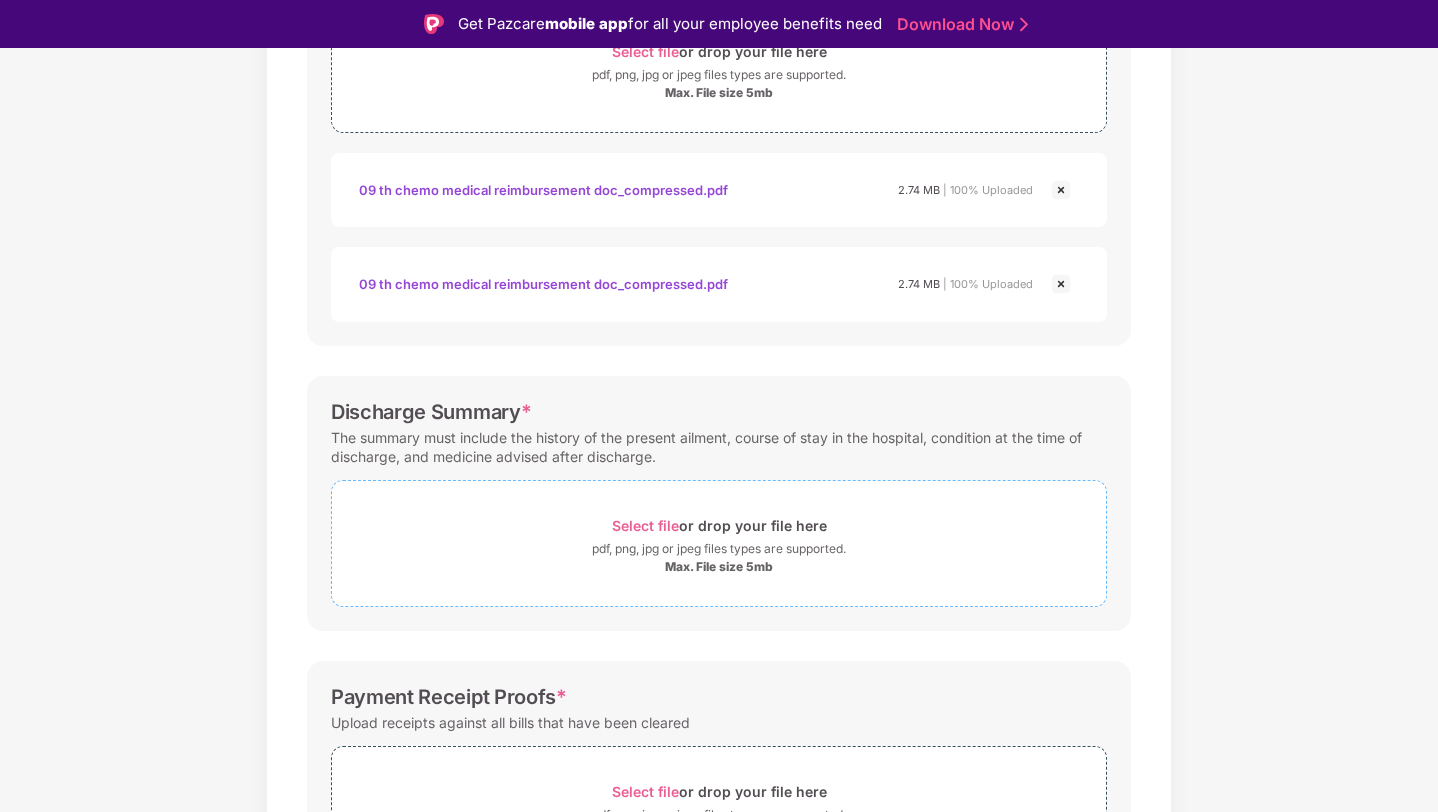 click on "Select file" at bounding box center [645, 525] 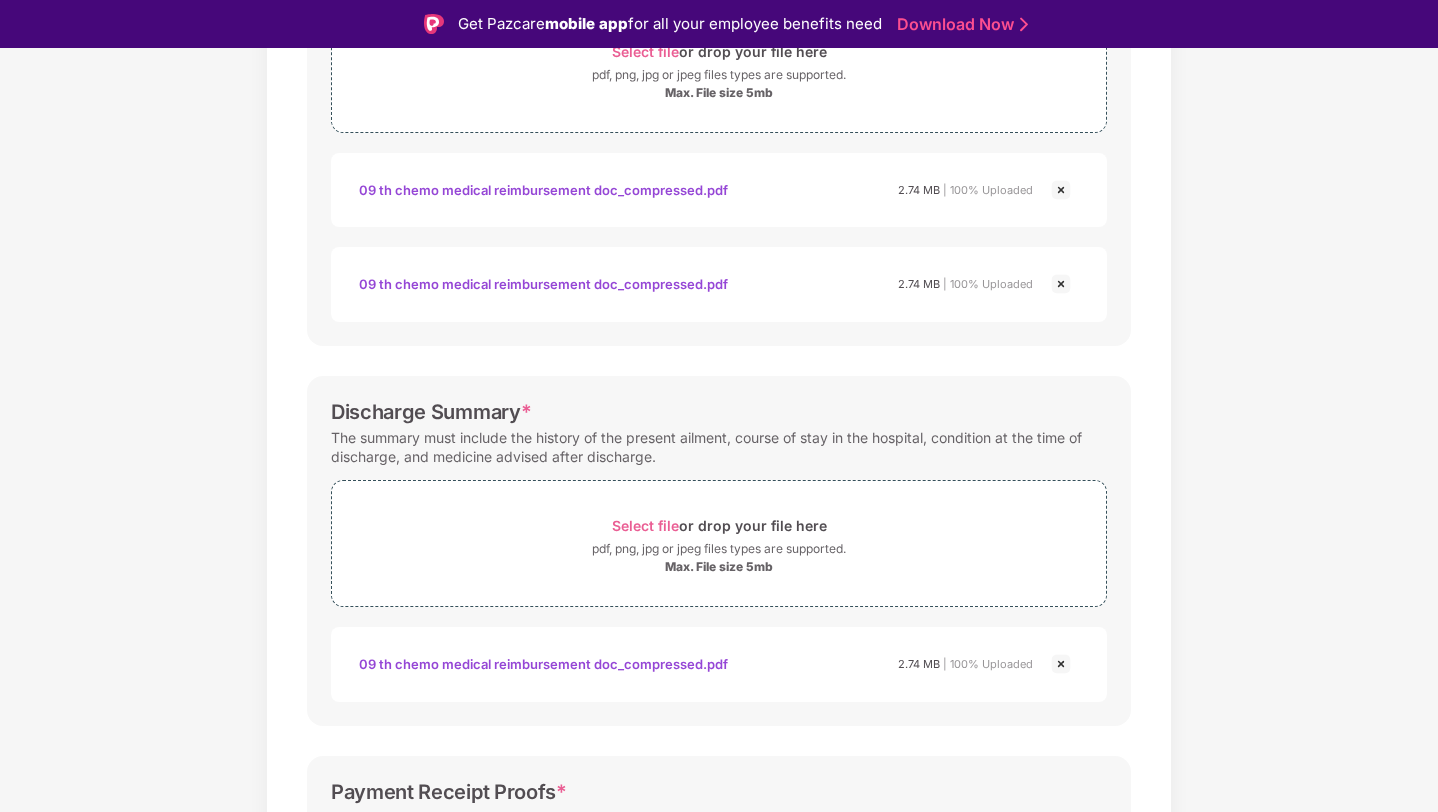click at bounding box center (1061, 190) 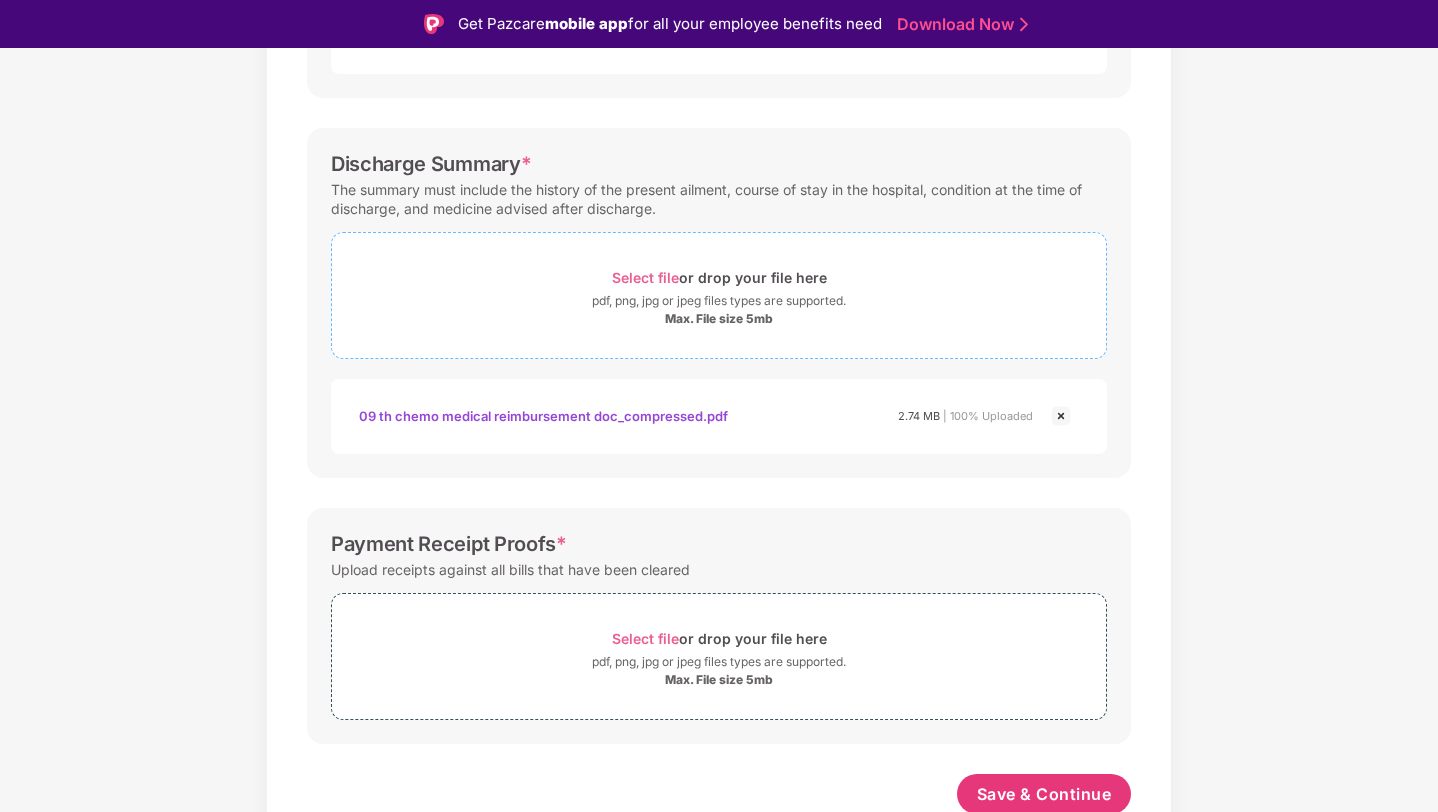 scroll, scrollTop: 593, scrollLeft: 0, axis: vertical 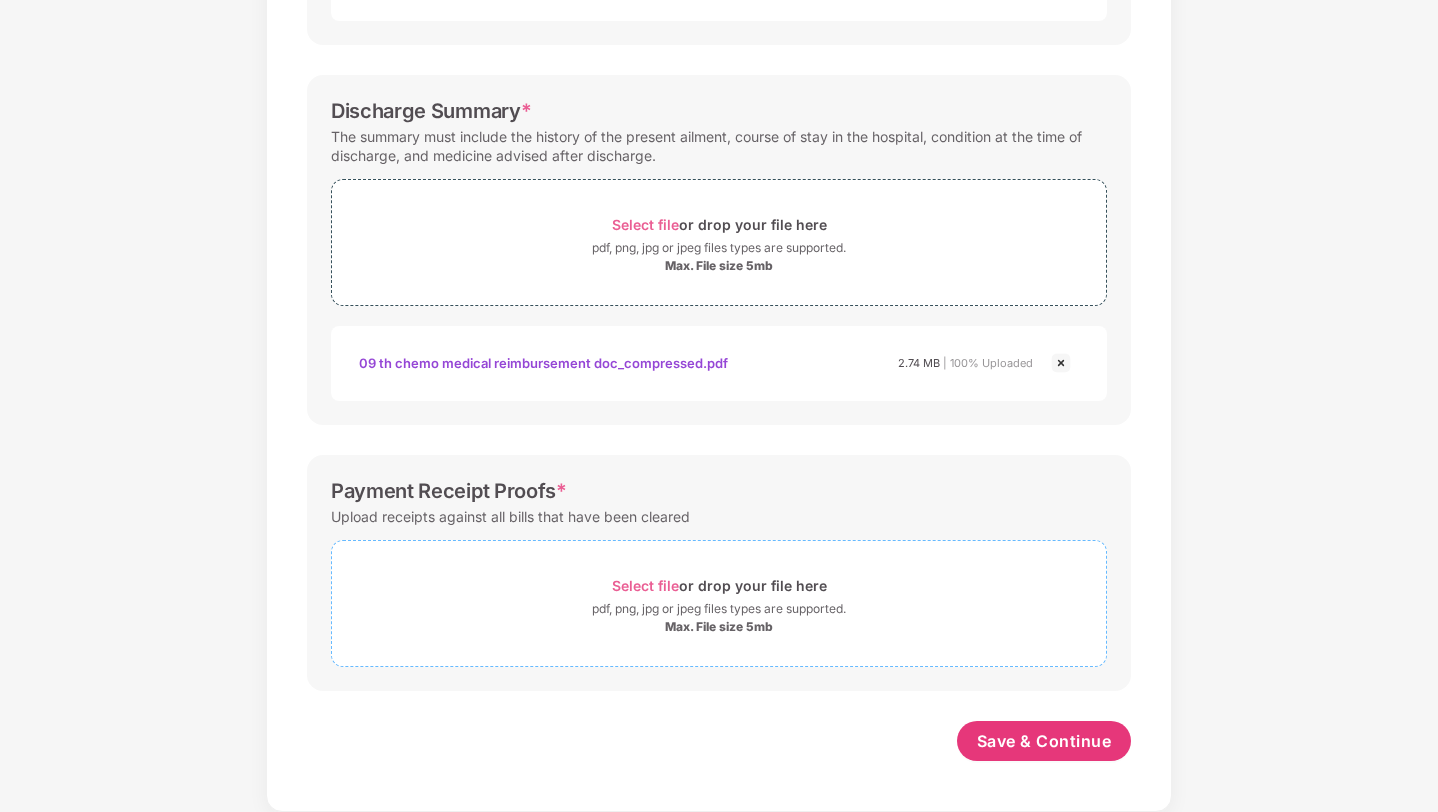 click on "Select file" at bounding box center [645, 585] 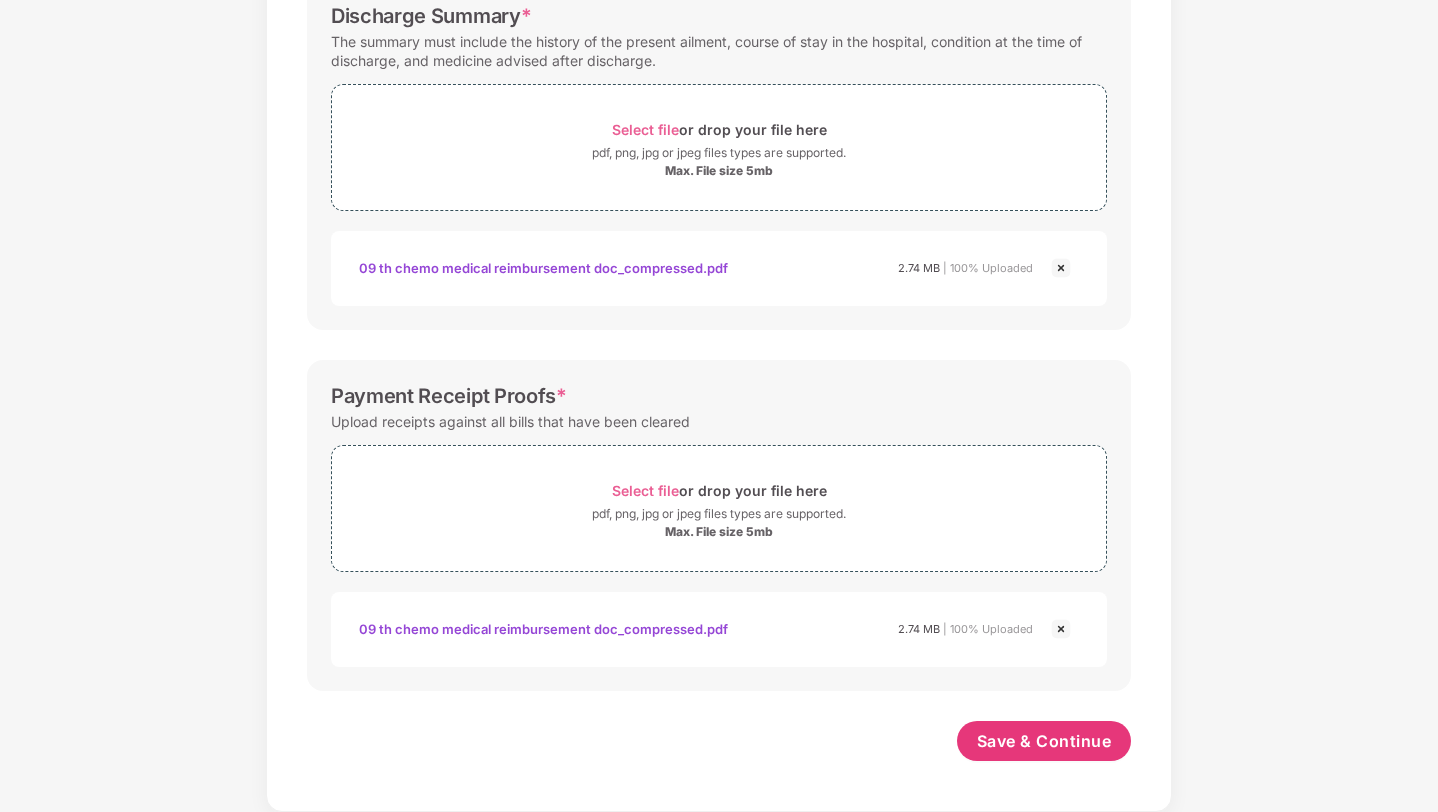 scroll, scrollTop: 688, scrollLeft: 0, axis: vertical 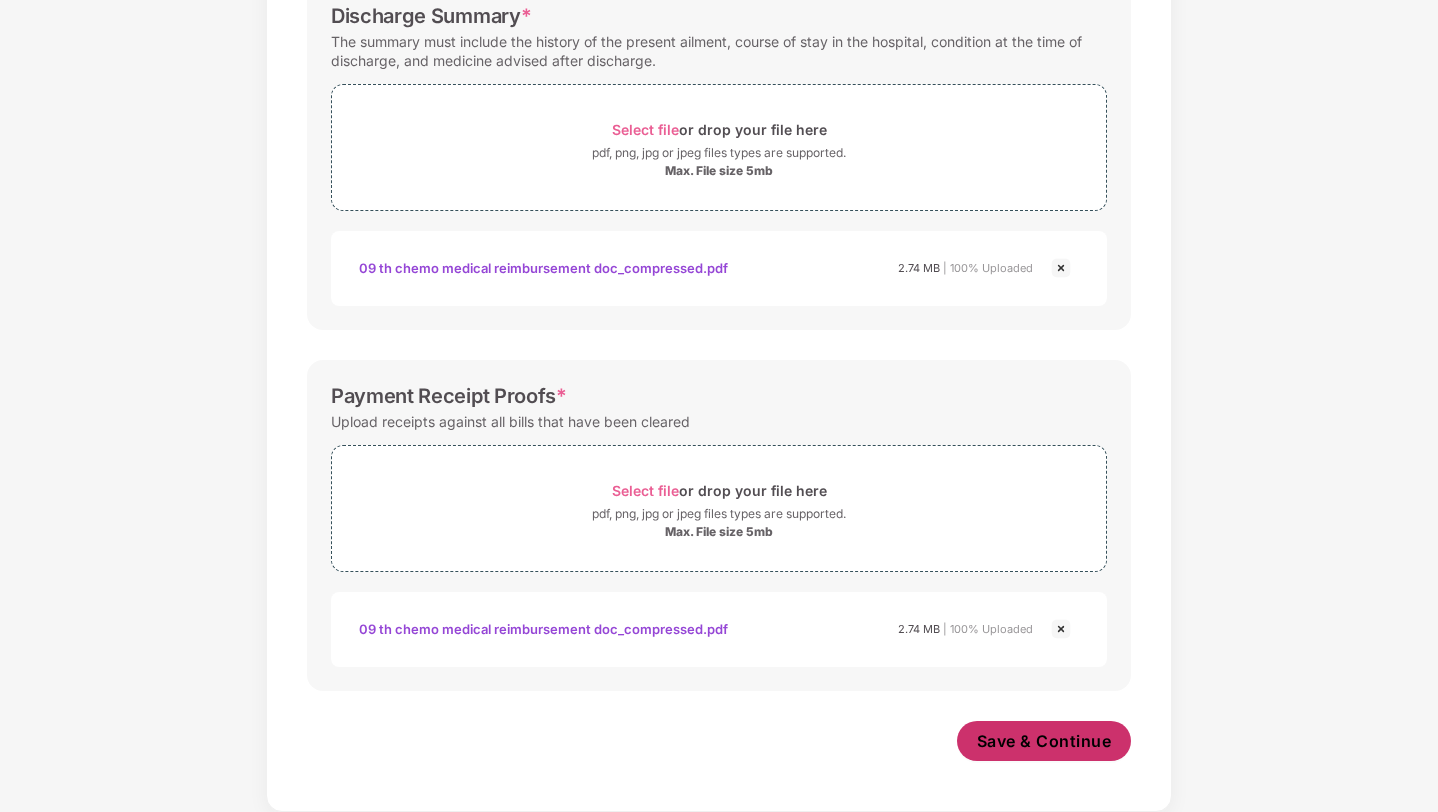 click on "Save & Continue" at bounding box center [1044, 741] 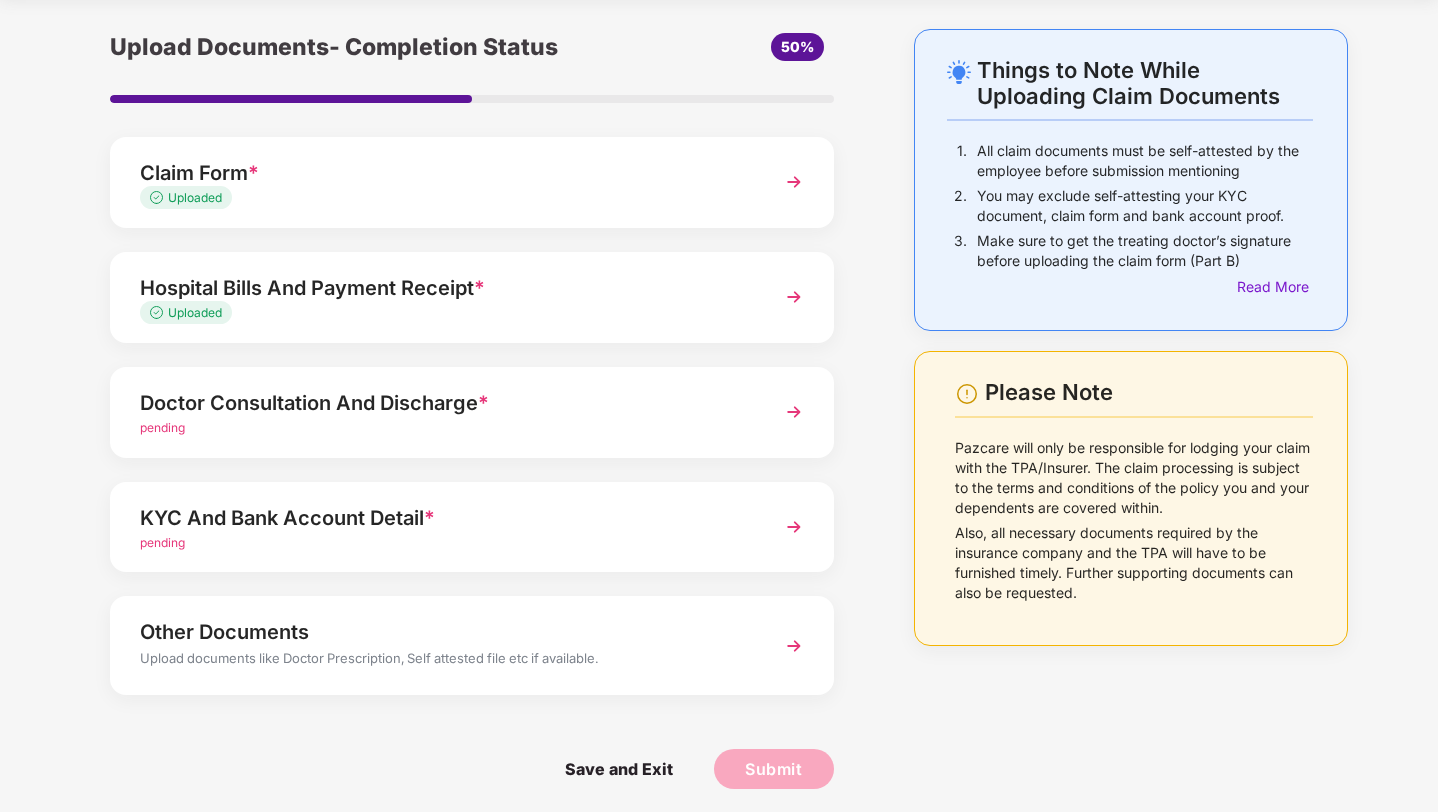 scroll, scrollTop: 72, scrollLeft: 0, axis: vertical 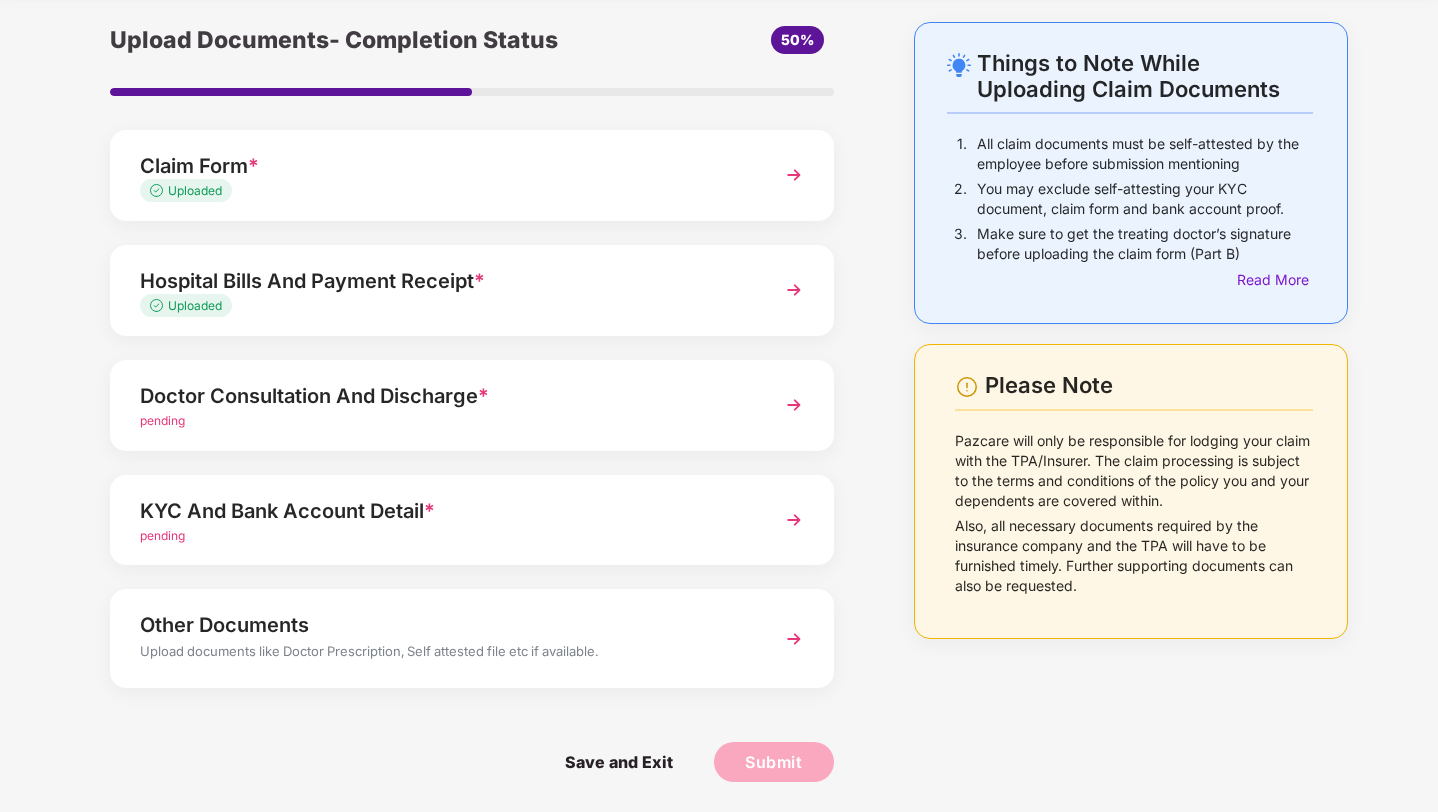 click on "Doctor Consultation And Discharge *" at bounding box center [444, 396] 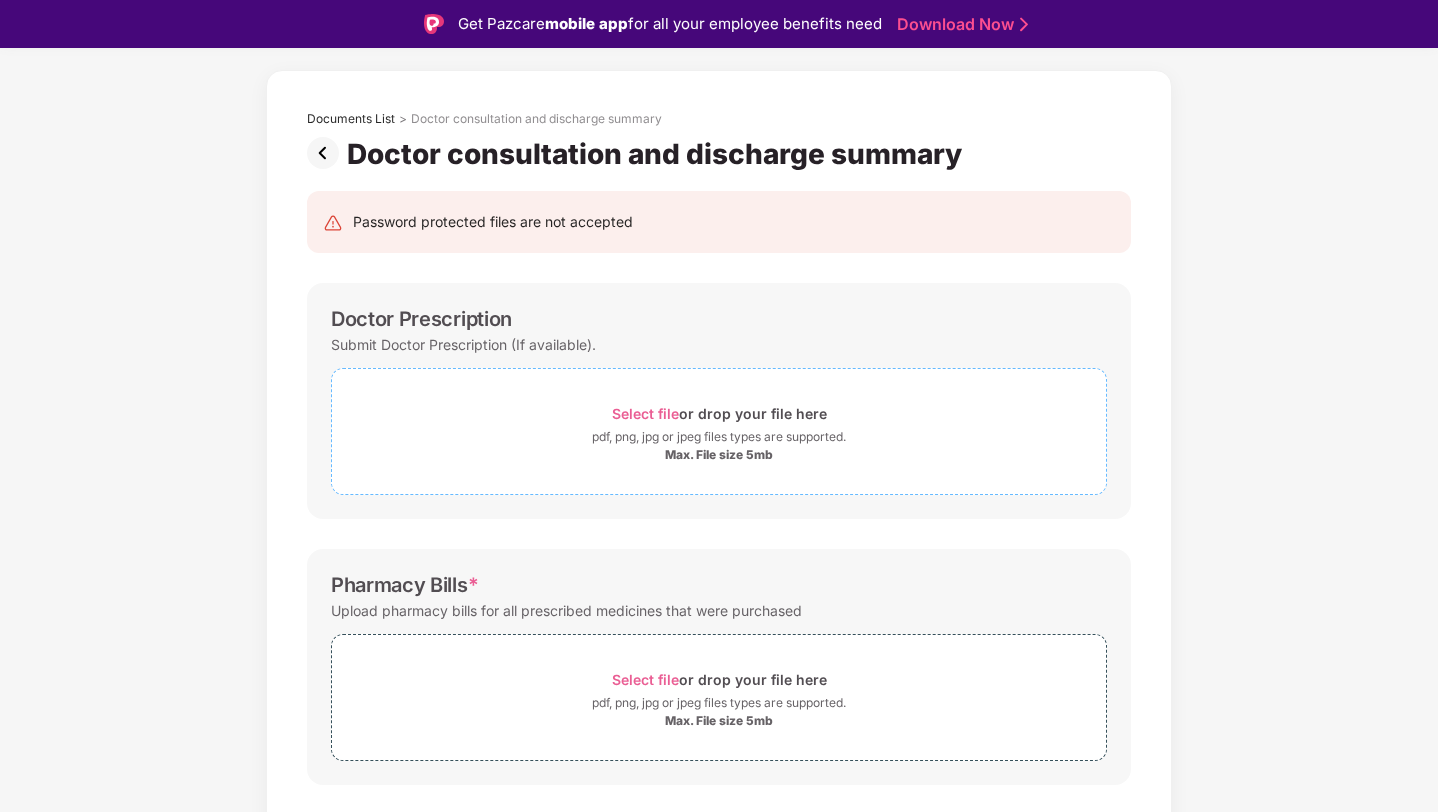 click on "Select file" at bounding box center (645, 413) 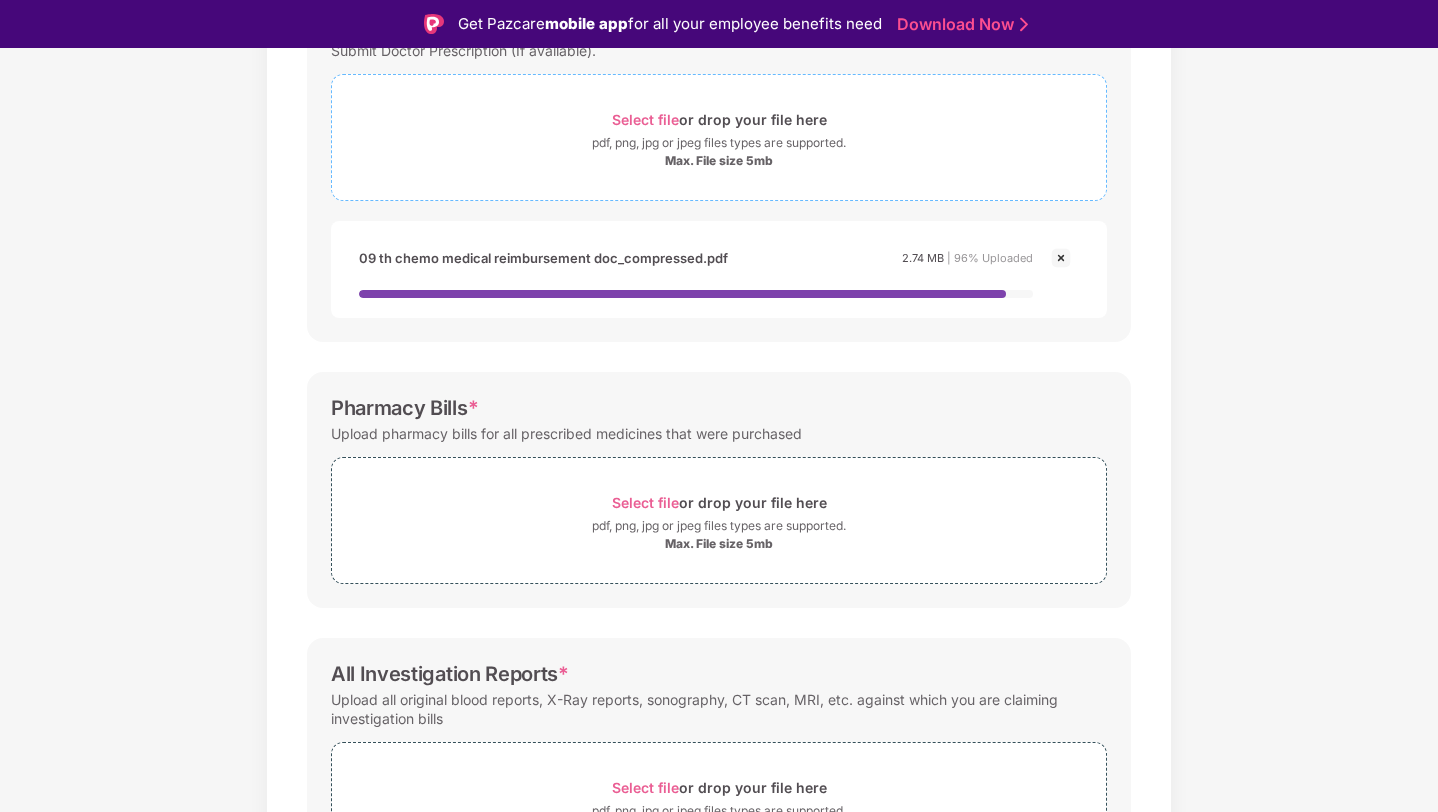 scroll, scrollTop: 397, scrollLeft: 0, axis: vertical 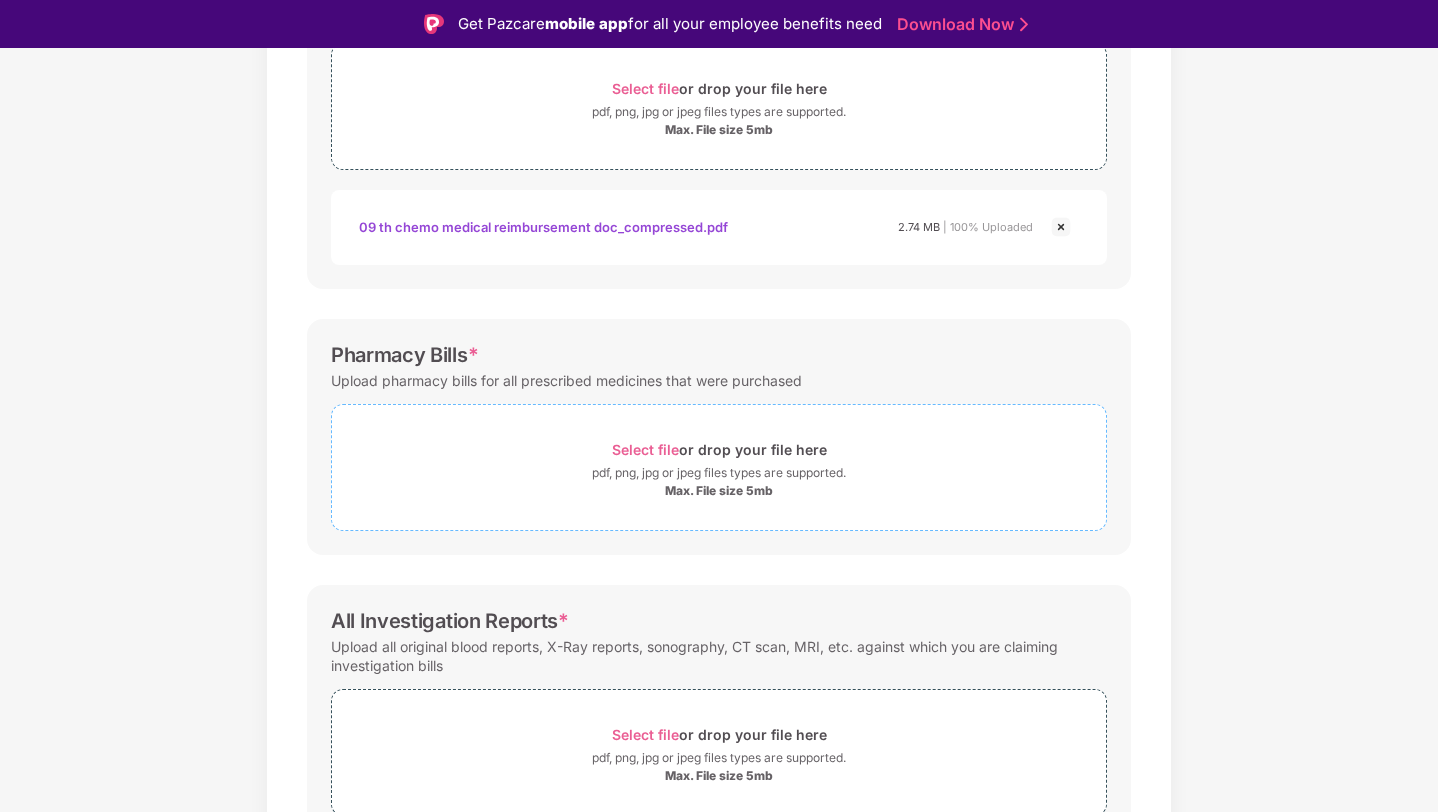 click on "Select file" at bounding box center [645, 449] 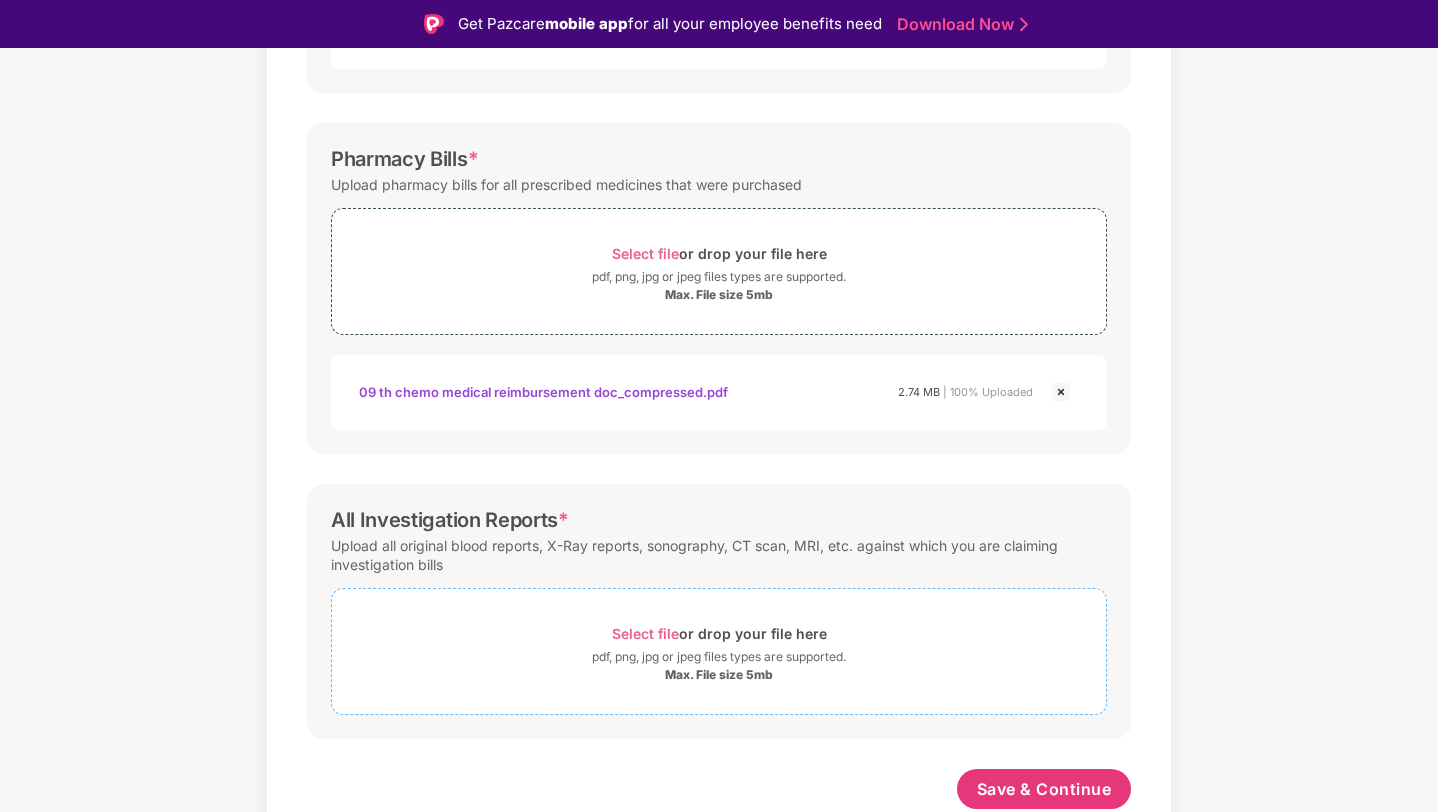 click on "Select file  or drop your file here" at bounding box center [719, 633] 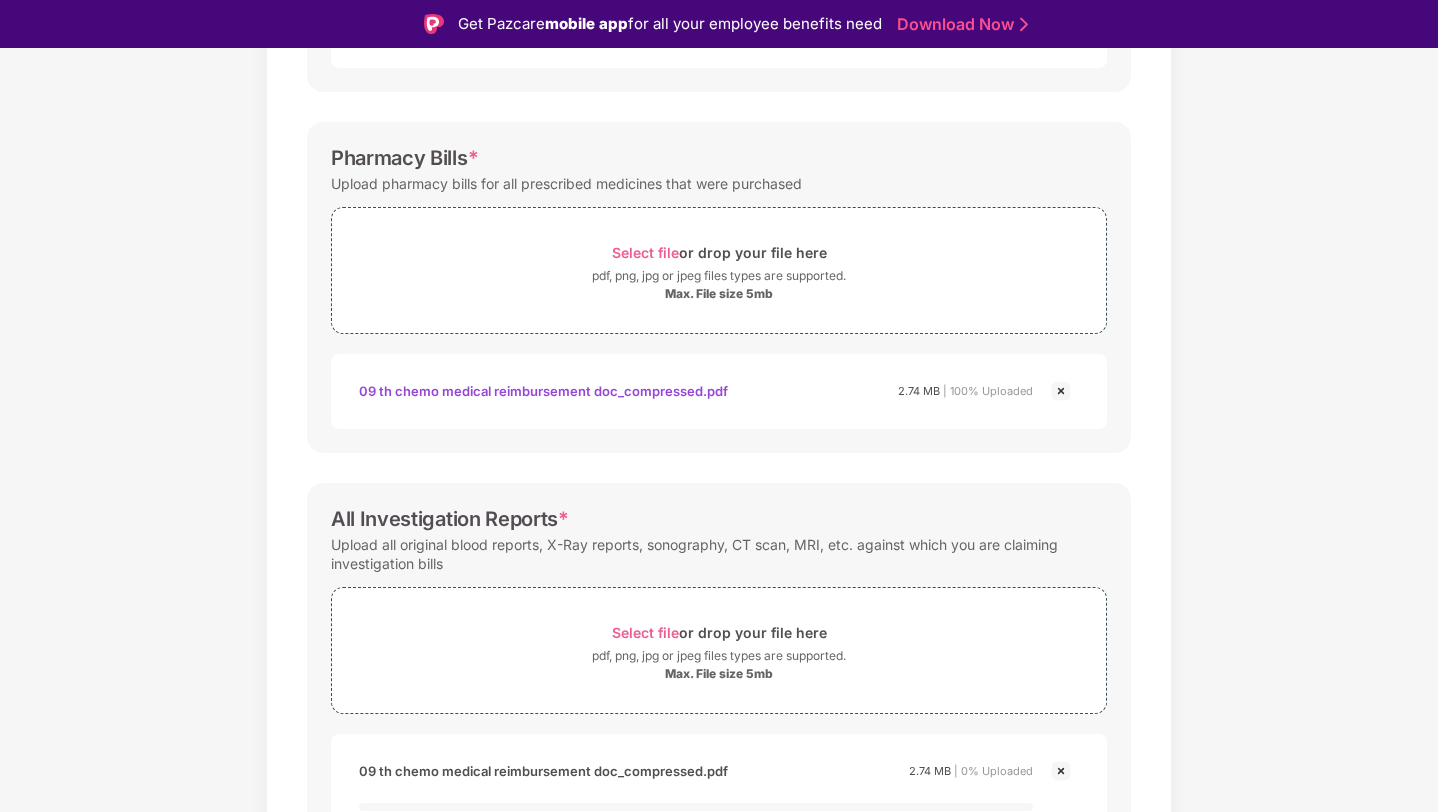 scroll, scrollTop: 710, scrollLeft: 0, axis: vertical 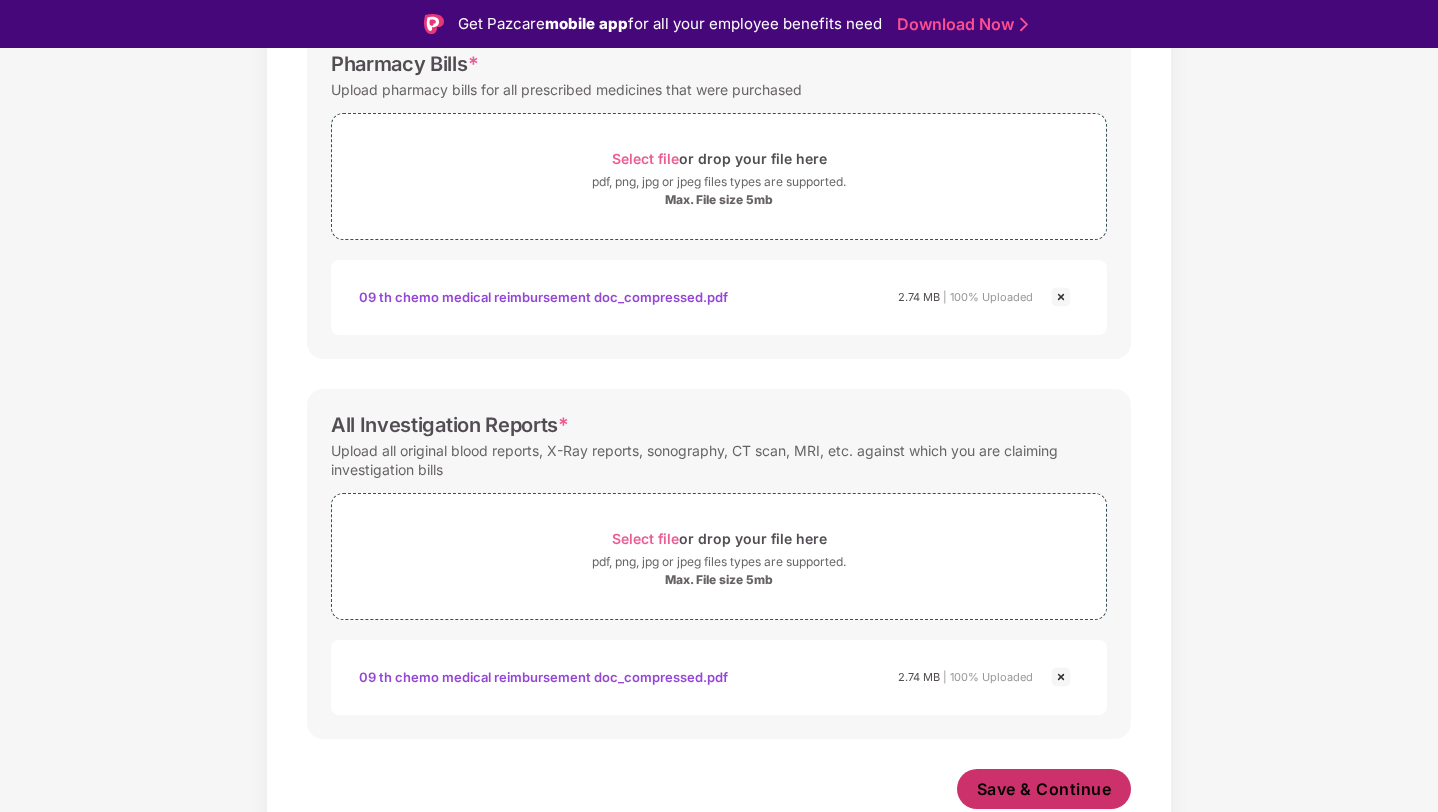 click on "Save & Continue" at bounding box center [1044, 789] 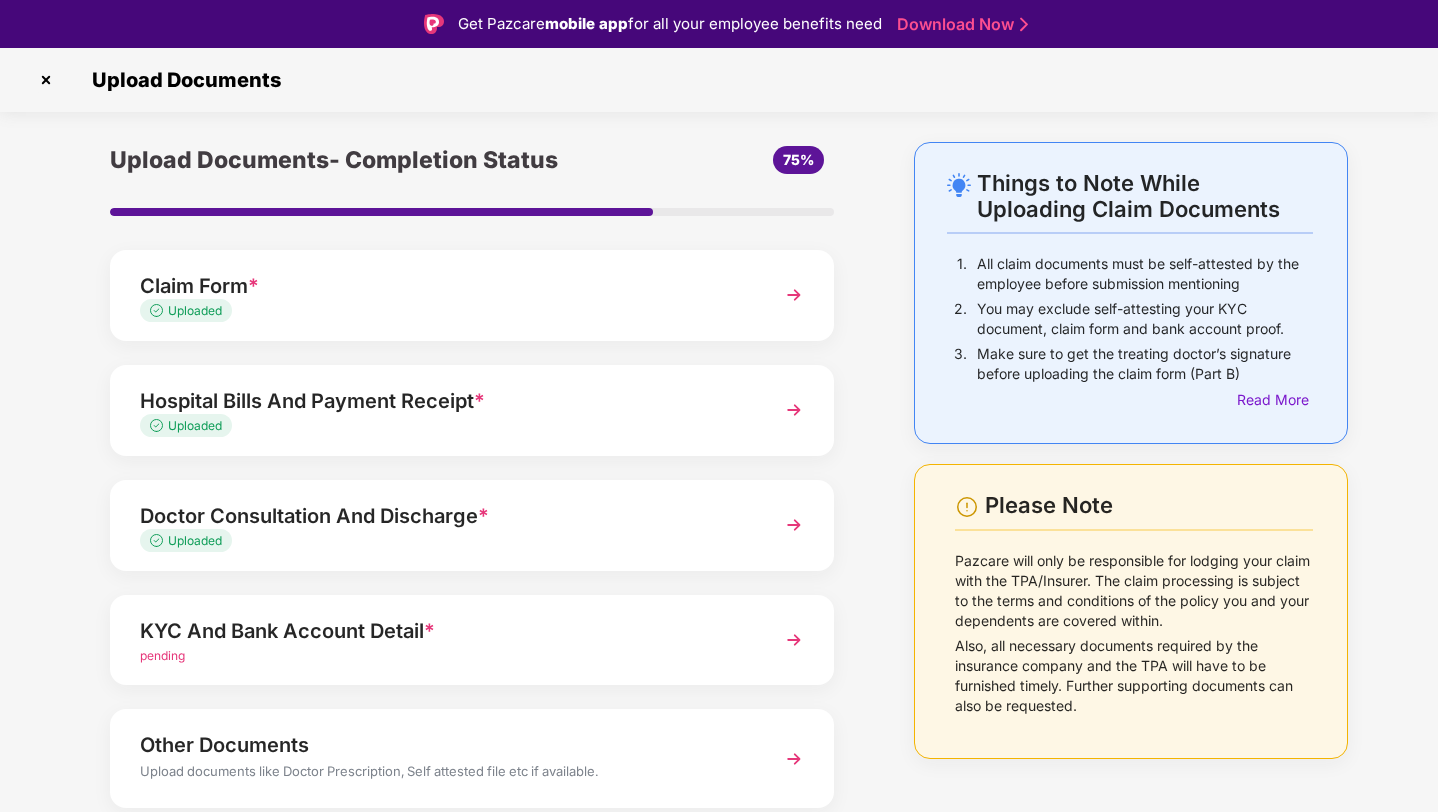 scroll, scrollTop: 72, scrollLeft: 0, axis: vertical 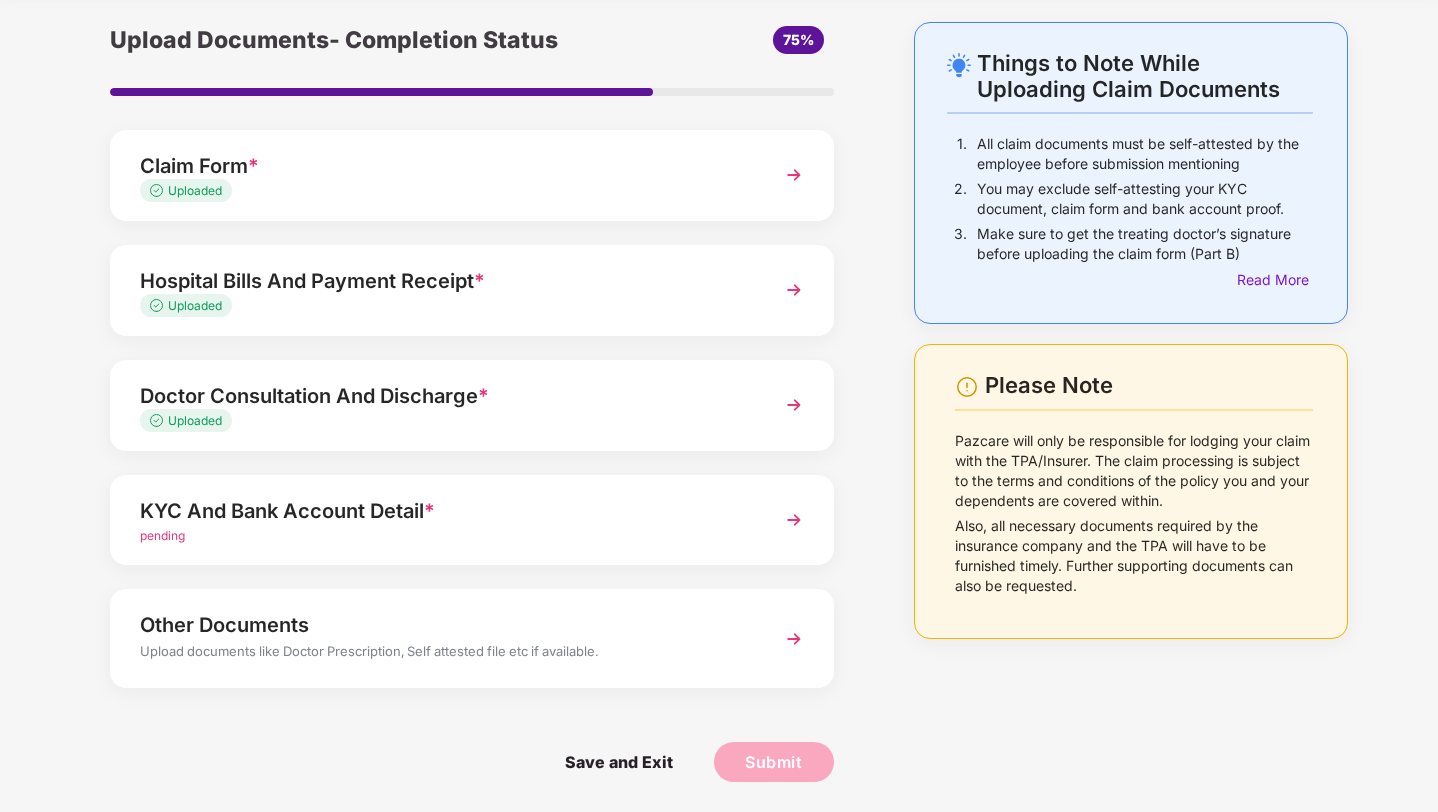 click on "KYC And Bank Account Detail *" at bounding box center [444, 511] 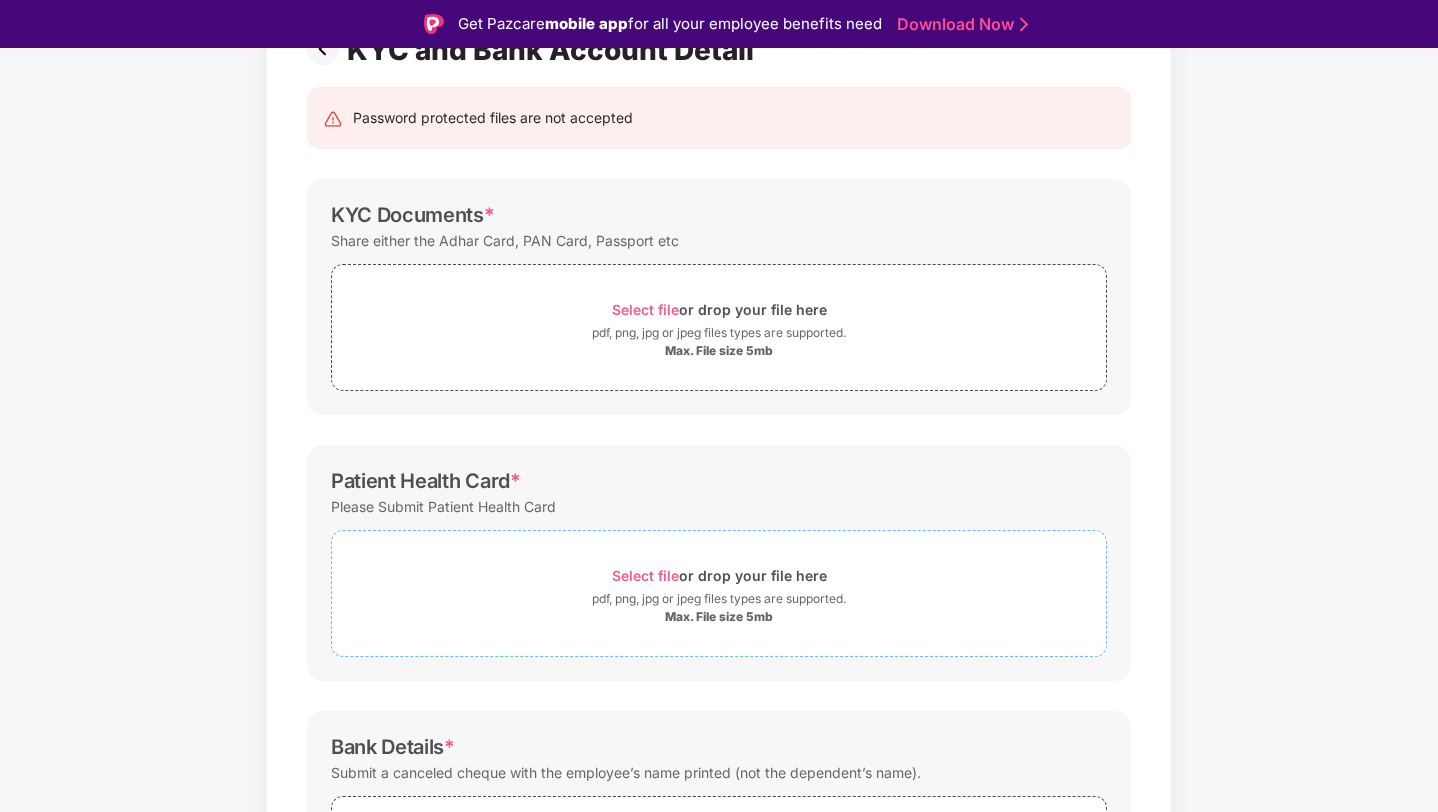 scroll, scrollTop: 0, scrollLeft: 0, axis: both 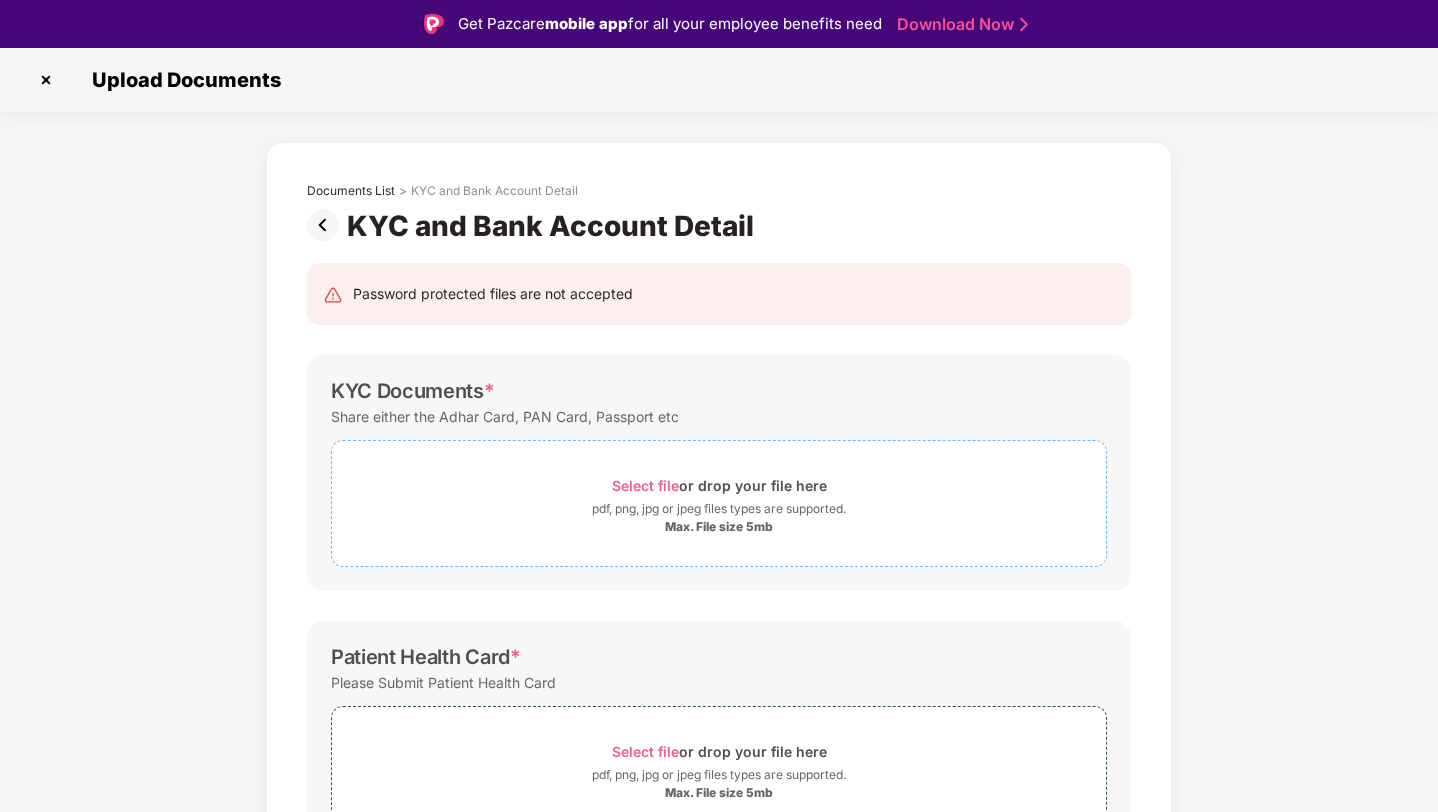 click on "Select file" at bounding box center (645, 485) 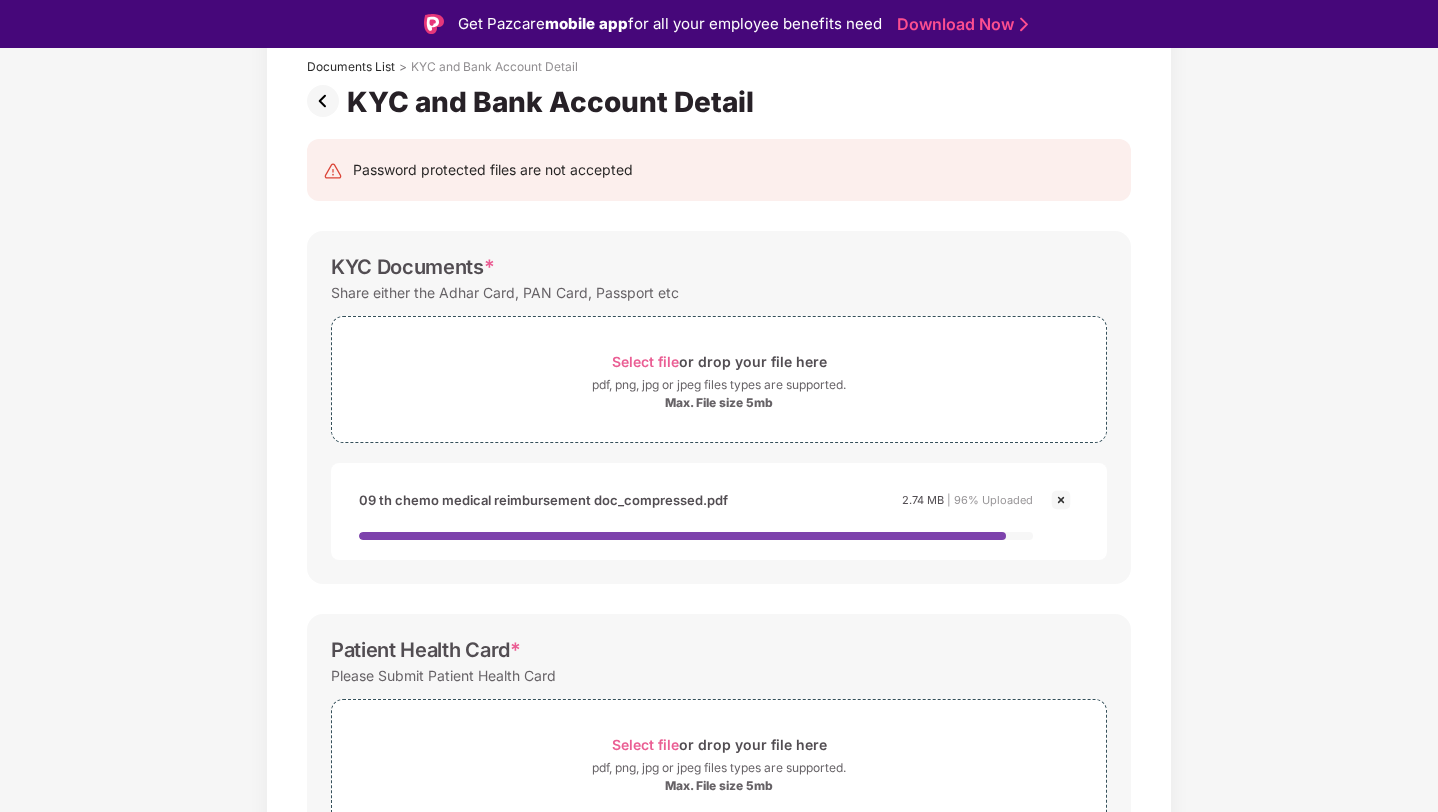 scroll, scrollTop: 0, scrollLeft: 0, axis: both 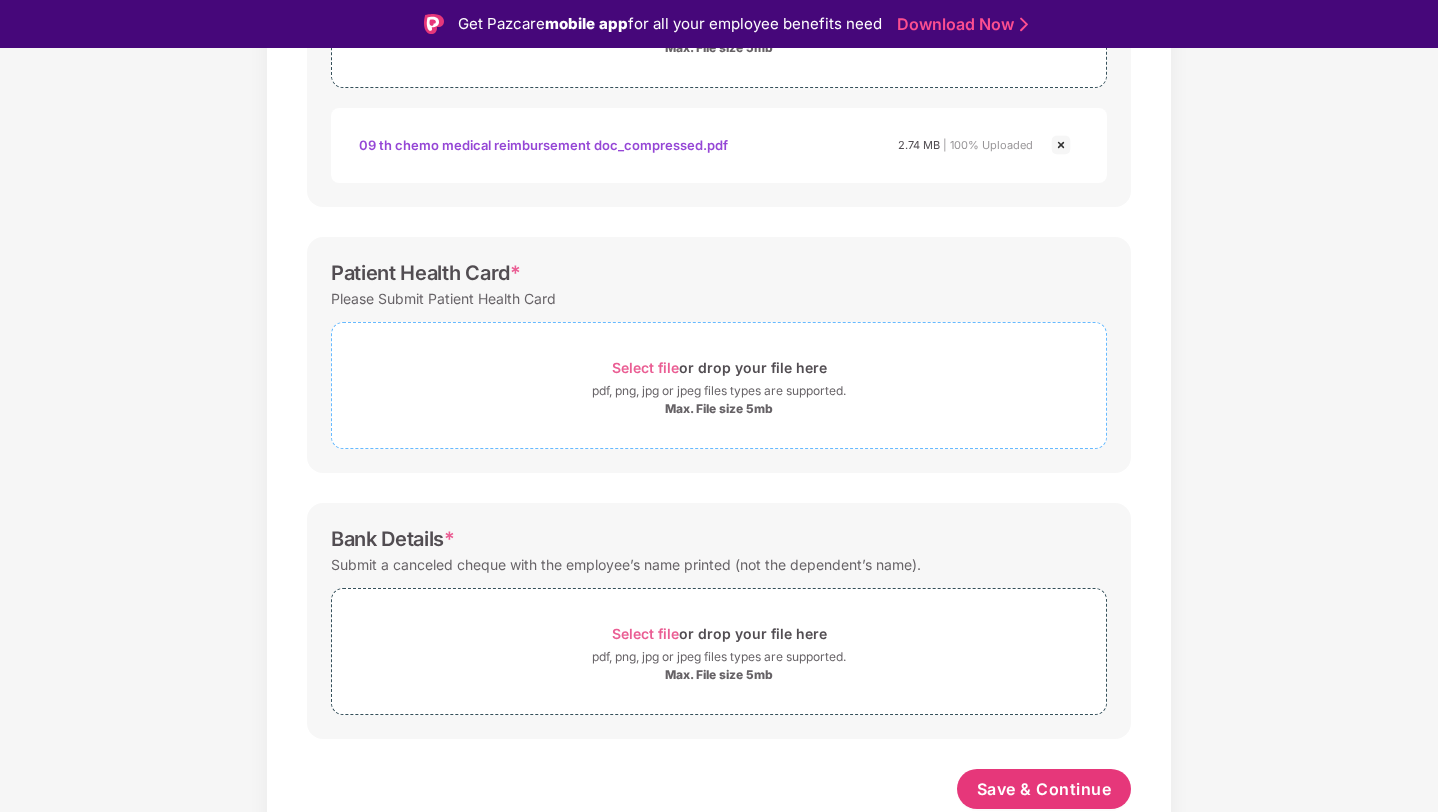 click on "Select file" at bounding box center (645, 367) 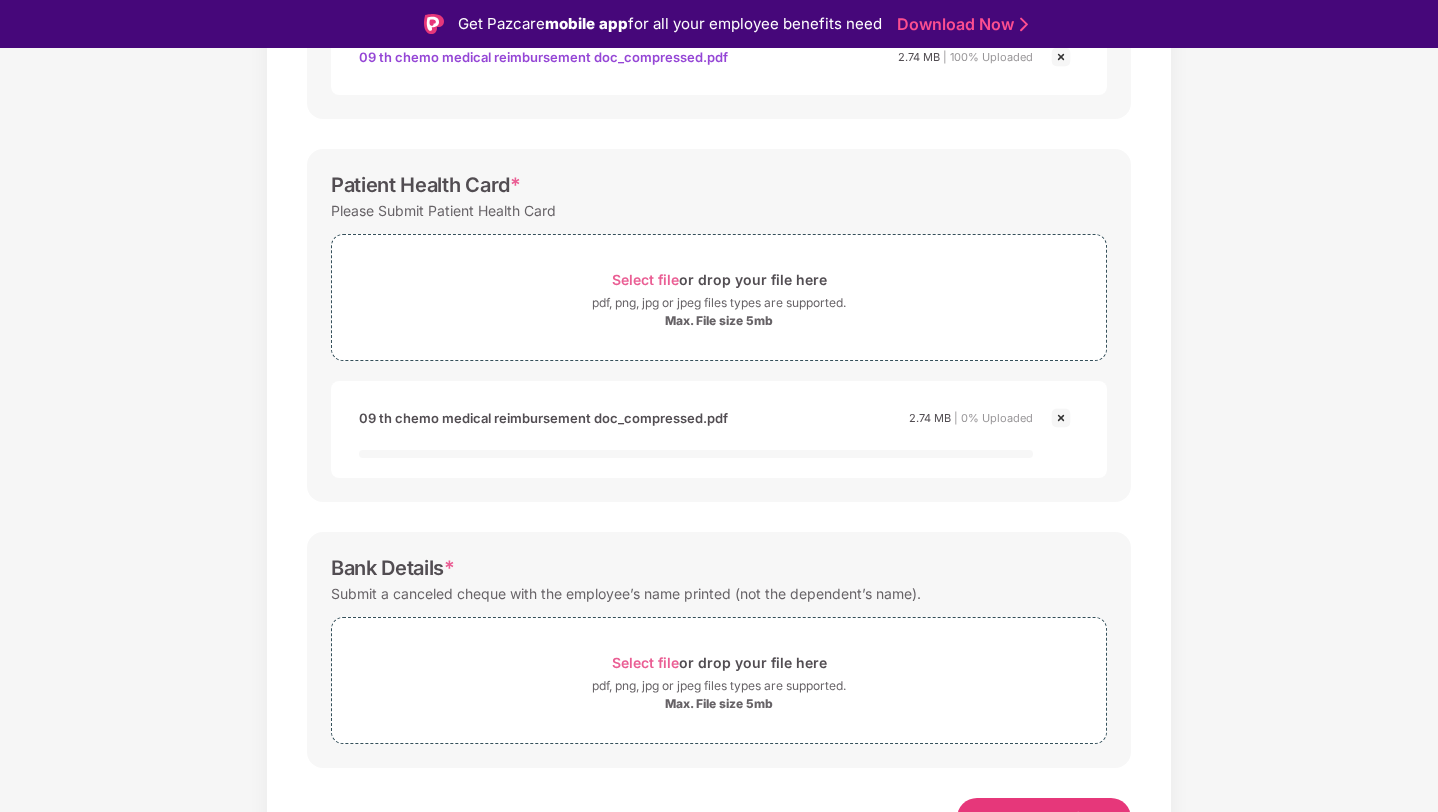 scroll, scrollTop: 596, scrollLeft: 0, axis: vertical 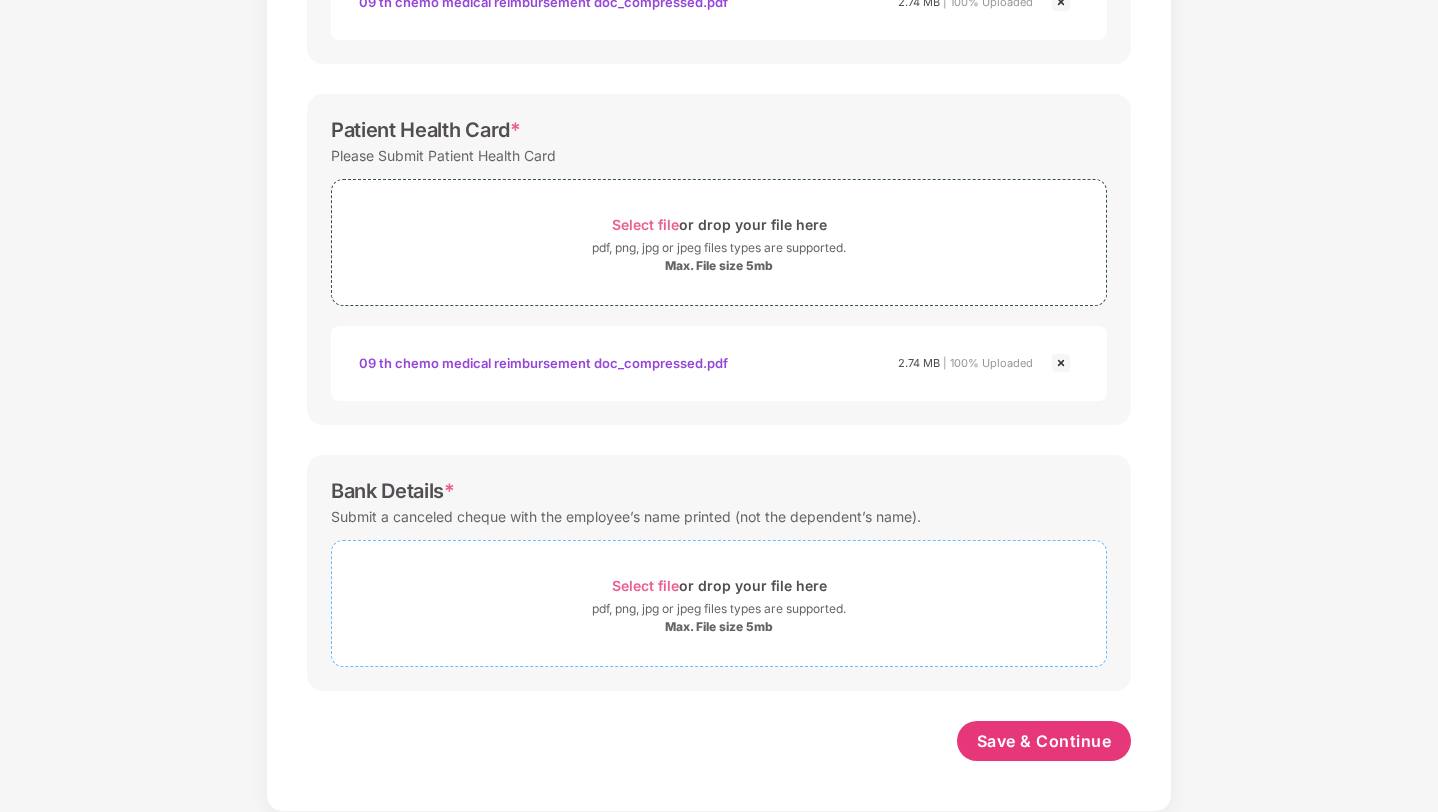 click on "Select file" at bounding box center [645, 585] 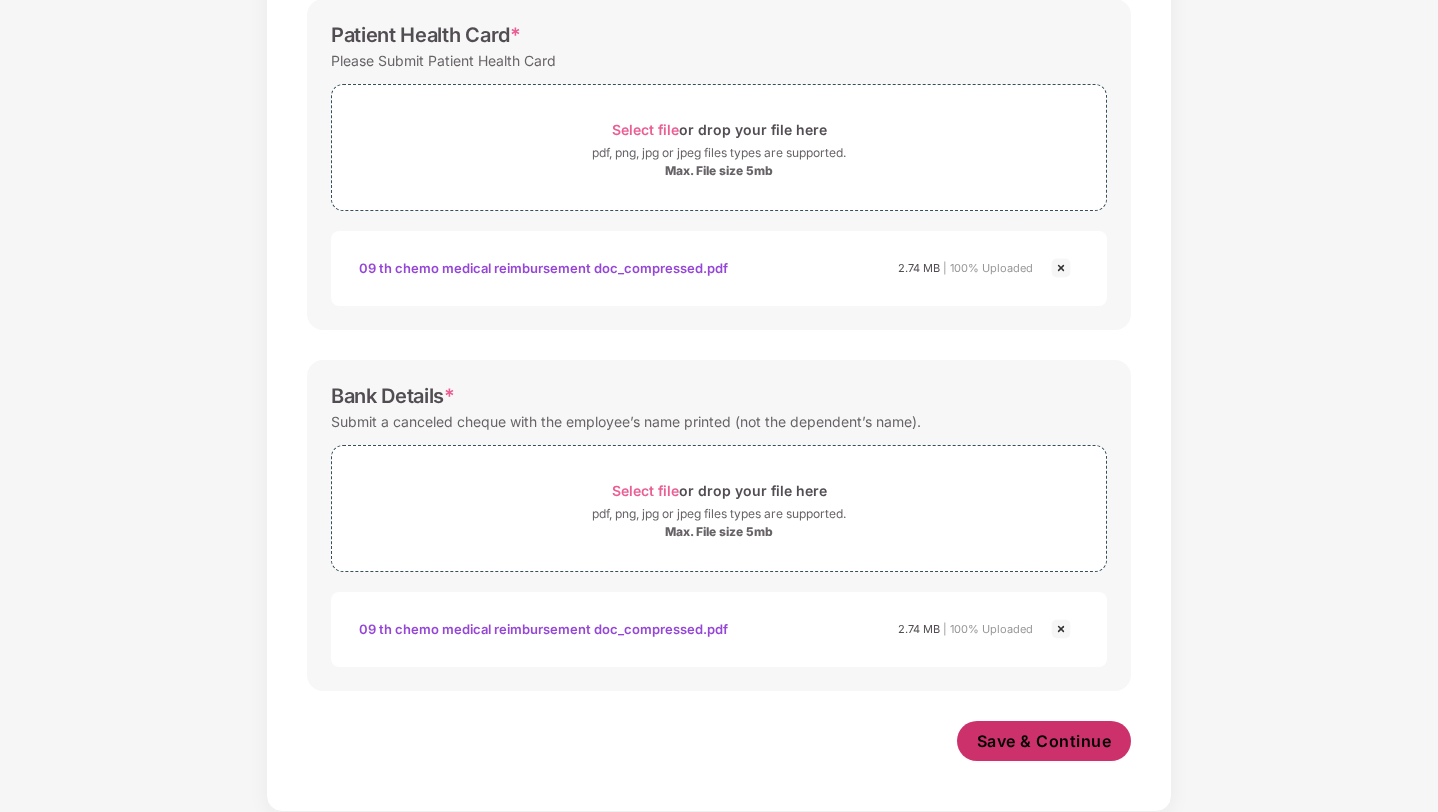 scroll, scrollTop: 669, scrollLeft: 0, axis: vertical 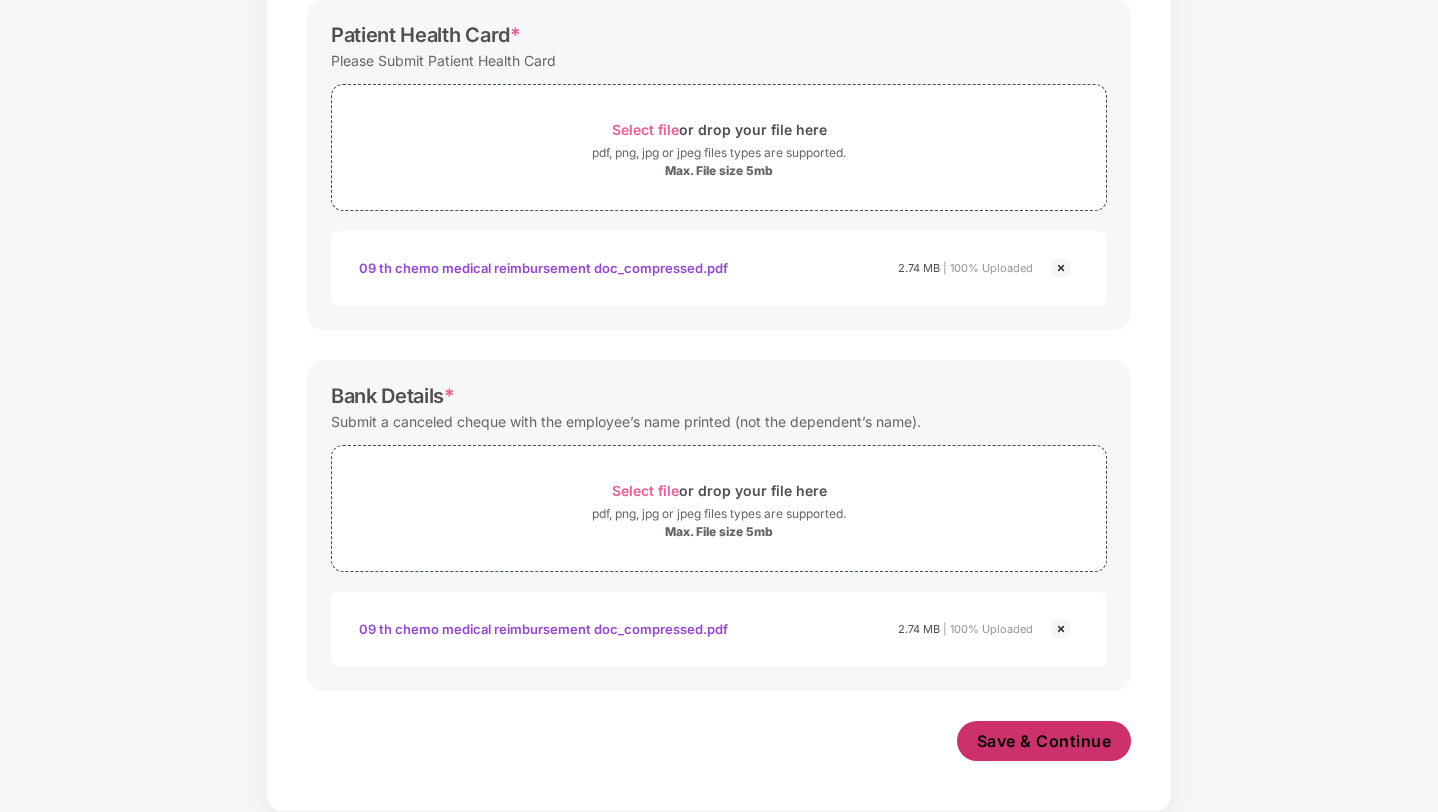 click on "Save & Continue" at bounding box center [1044, 741] 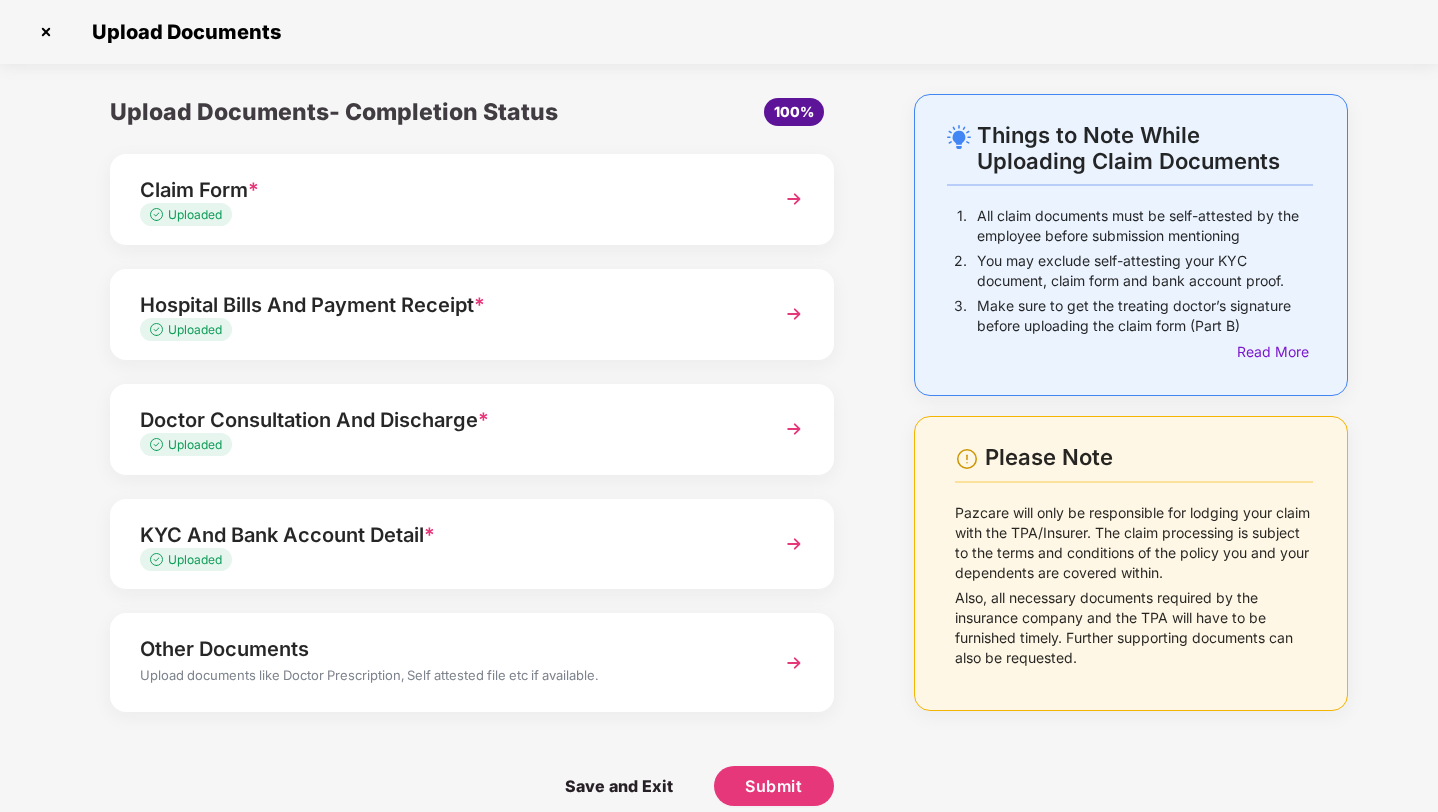 scroll, scrollTop: 24, scrollLeft: 0, axis: vertical 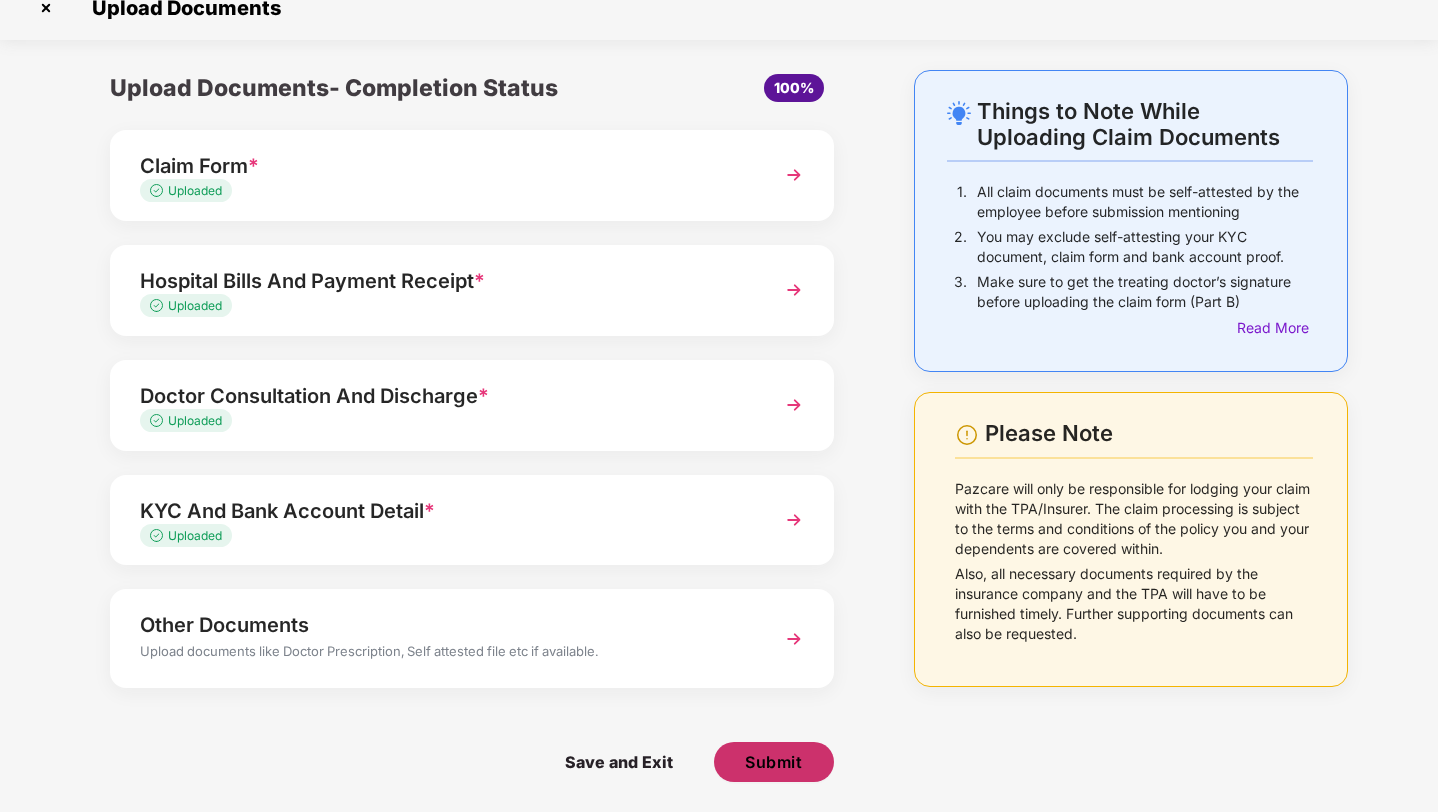 click on "Submit" at bounding box center (773, 762) 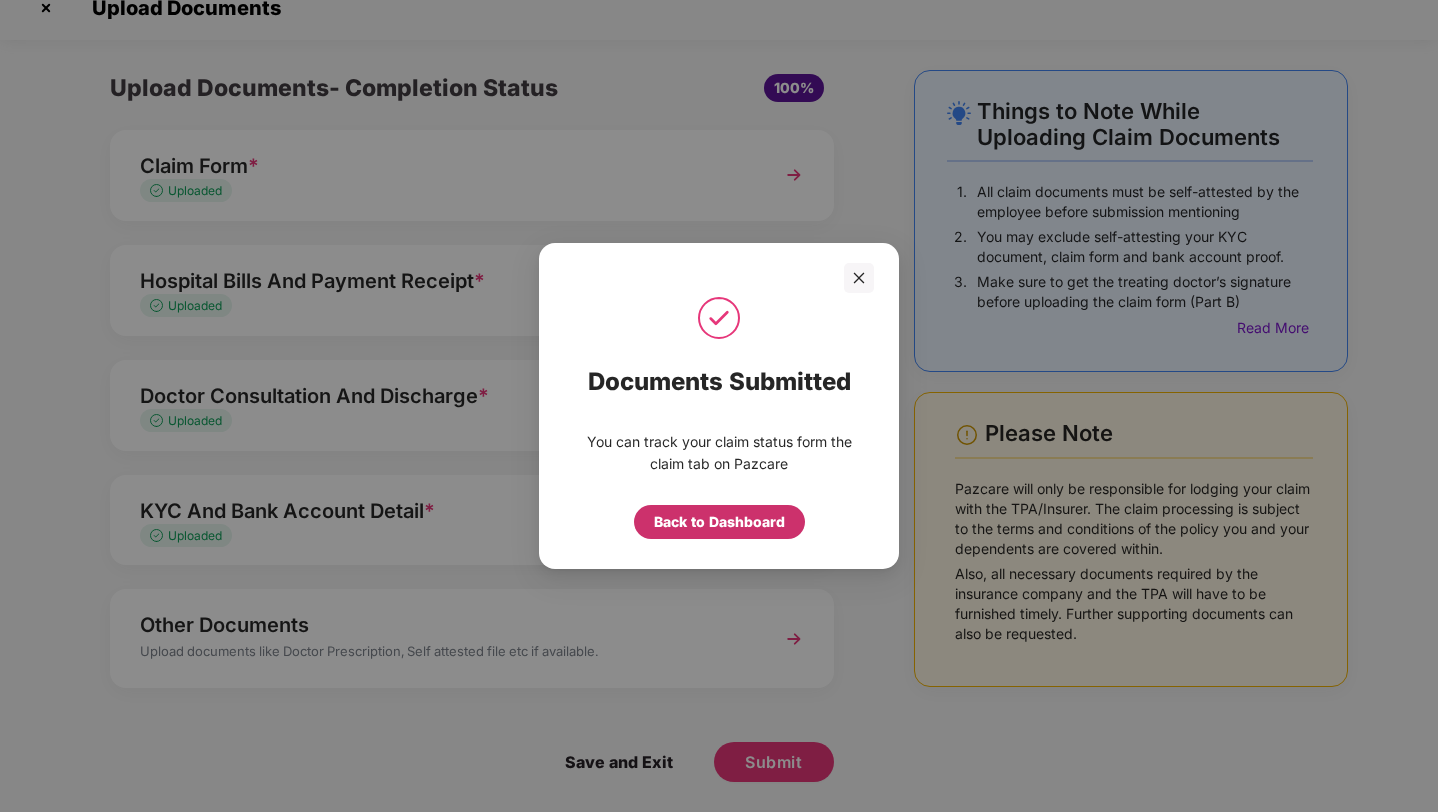 click on "Back to Dashboard" at bounding box center (719, 522) 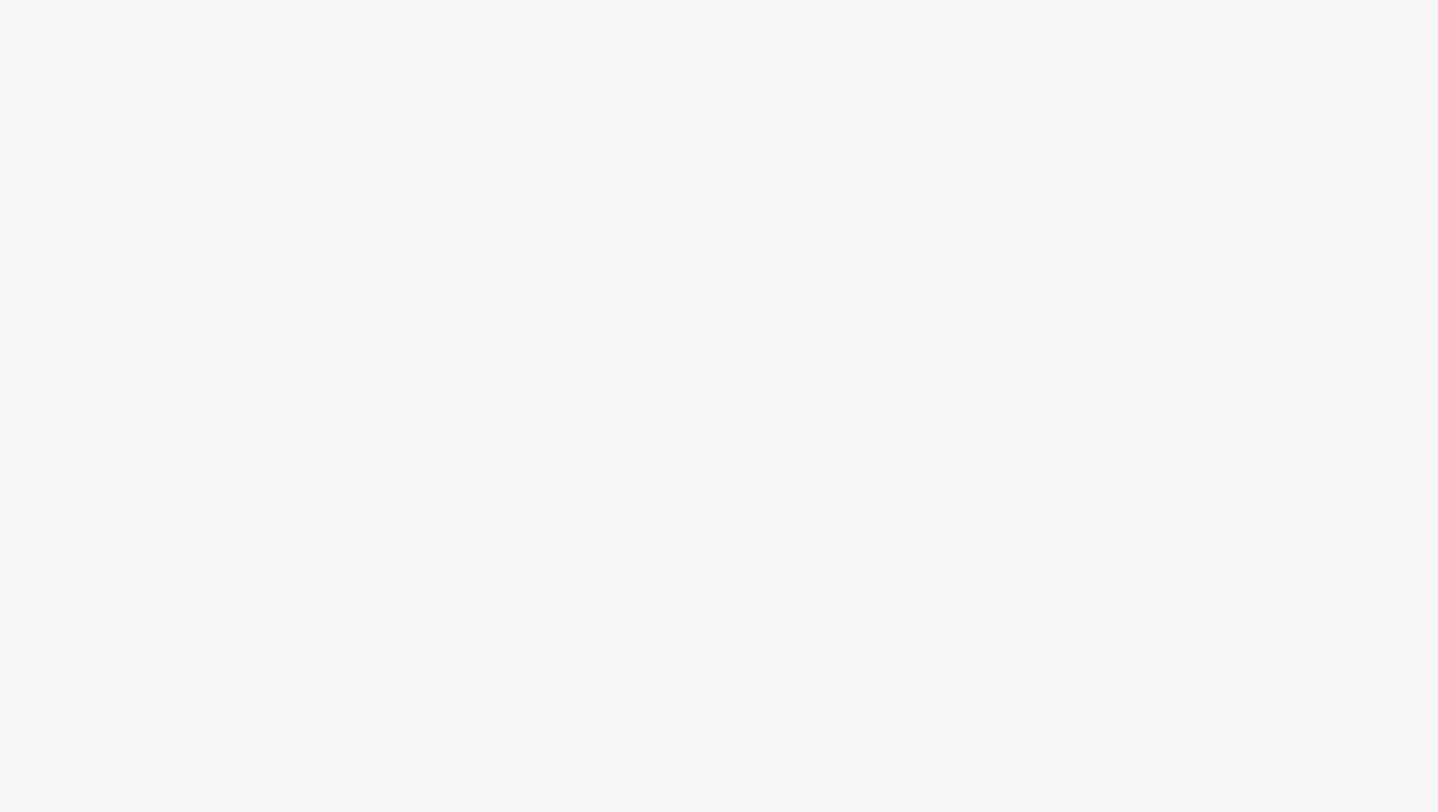 scroll, scrollTop: 0, scrollLeft: 0, axis: both 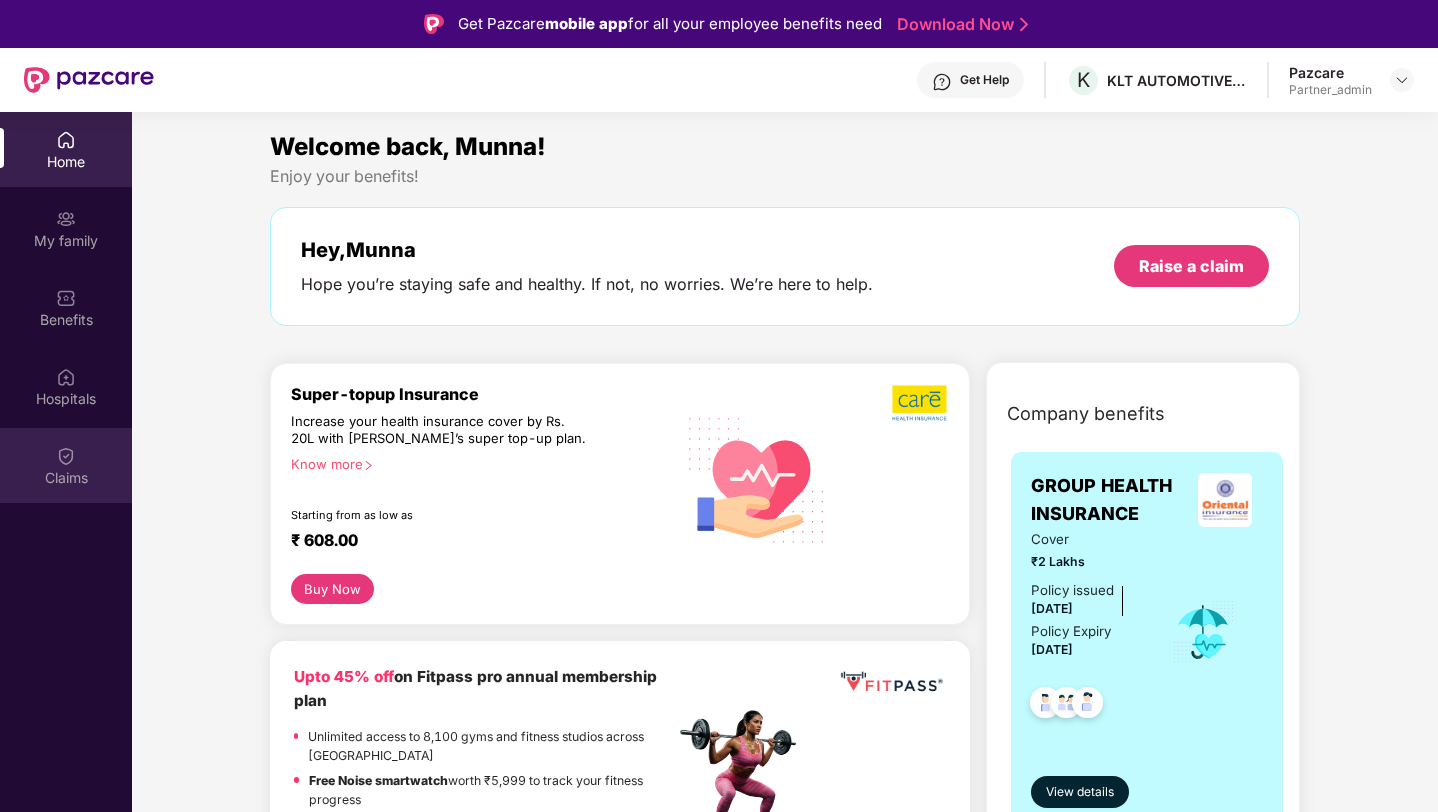 click on "Claims" at bounding box center (66, 478) 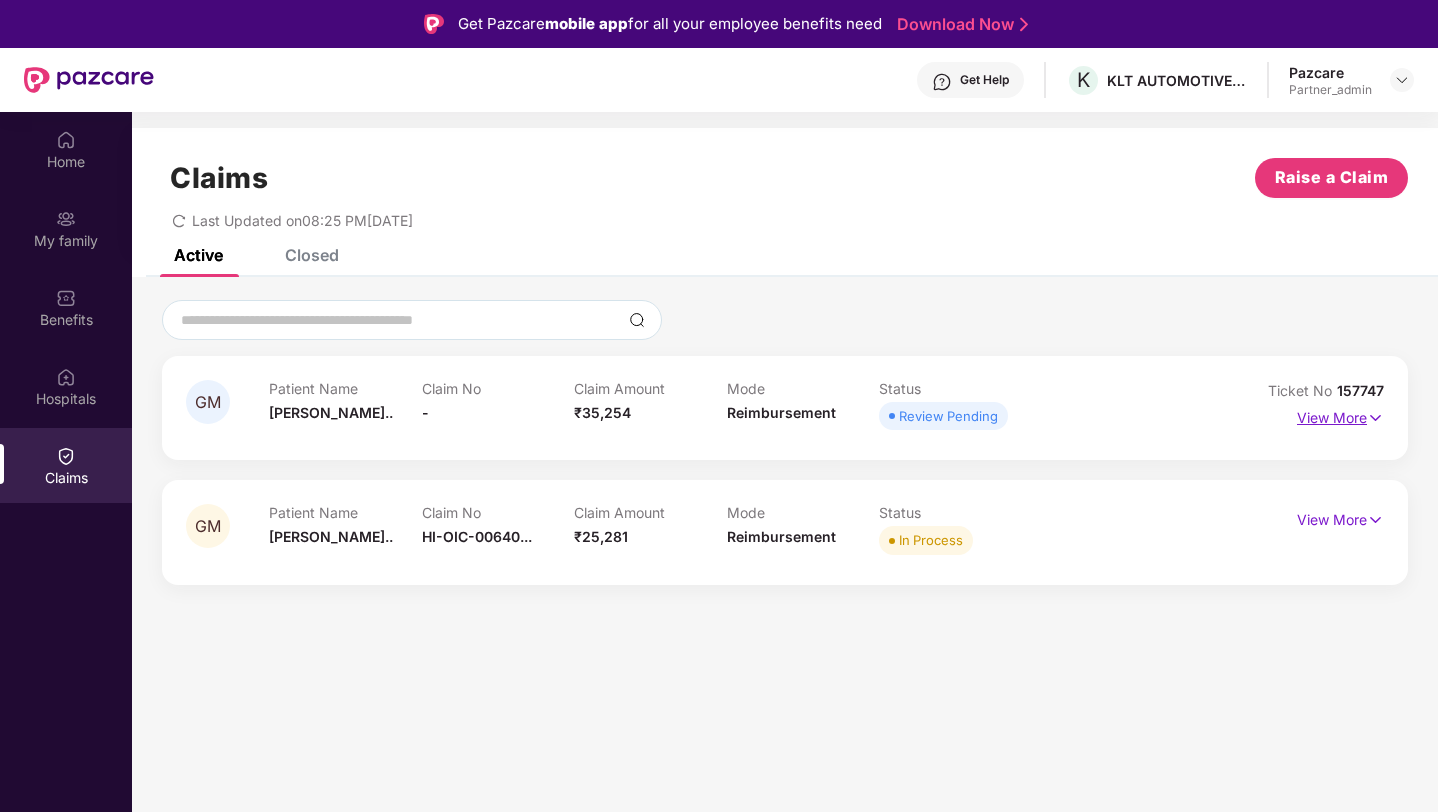 click at bounding box center [1375, 418] 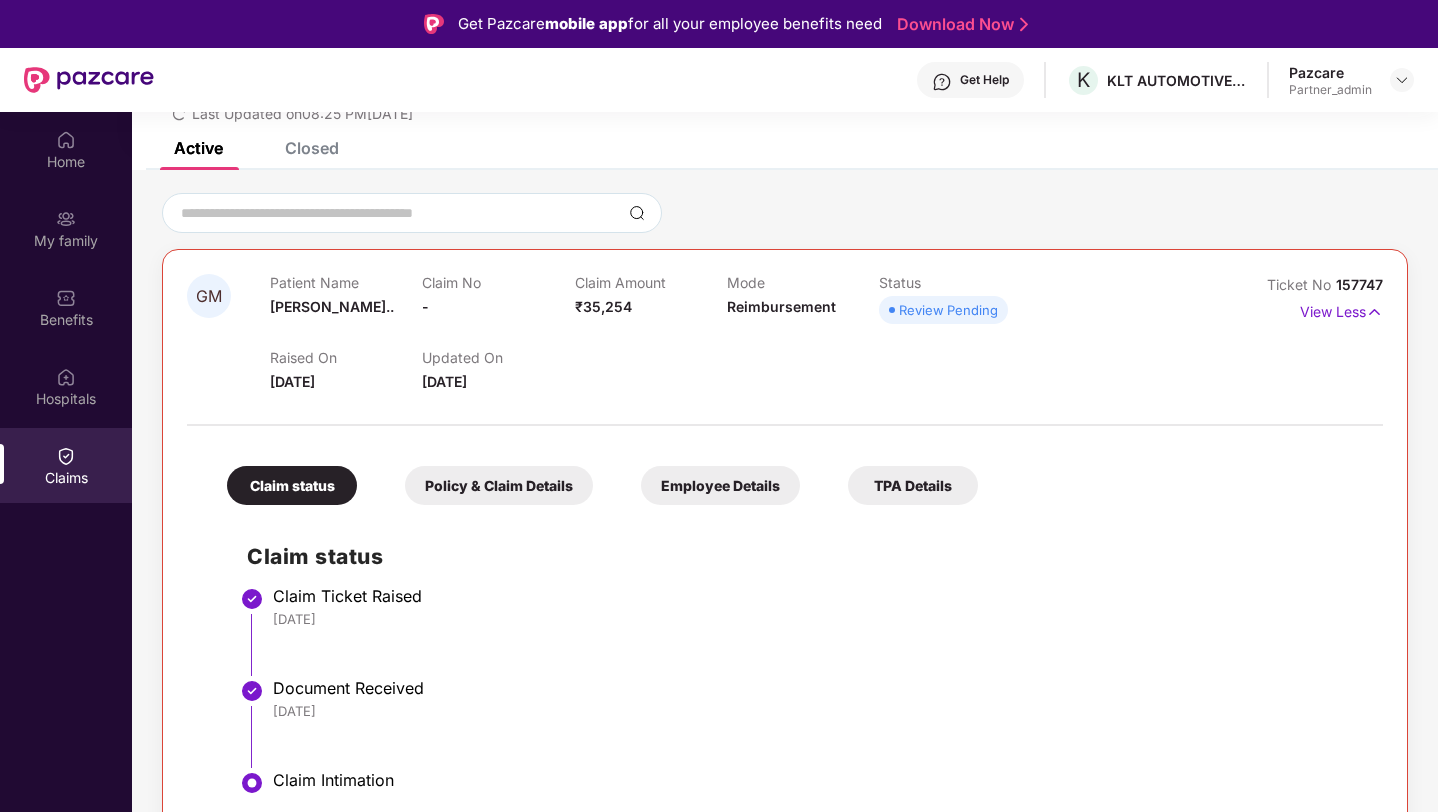 scroll, scrollTop: 124, scrollLeft: 0, axis: vertical 